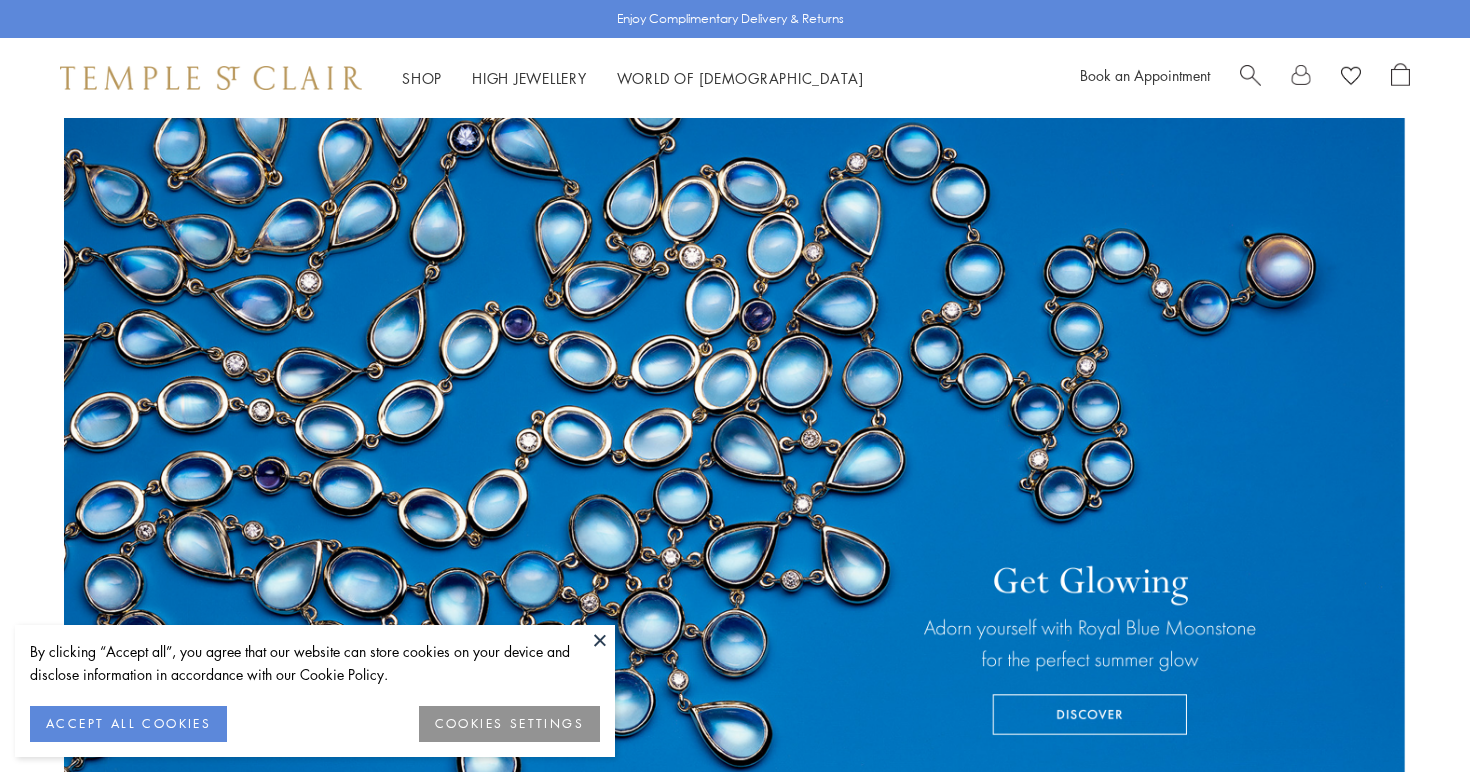 scroll, scrollTop: 0, scrollLeft: 0, axis: both 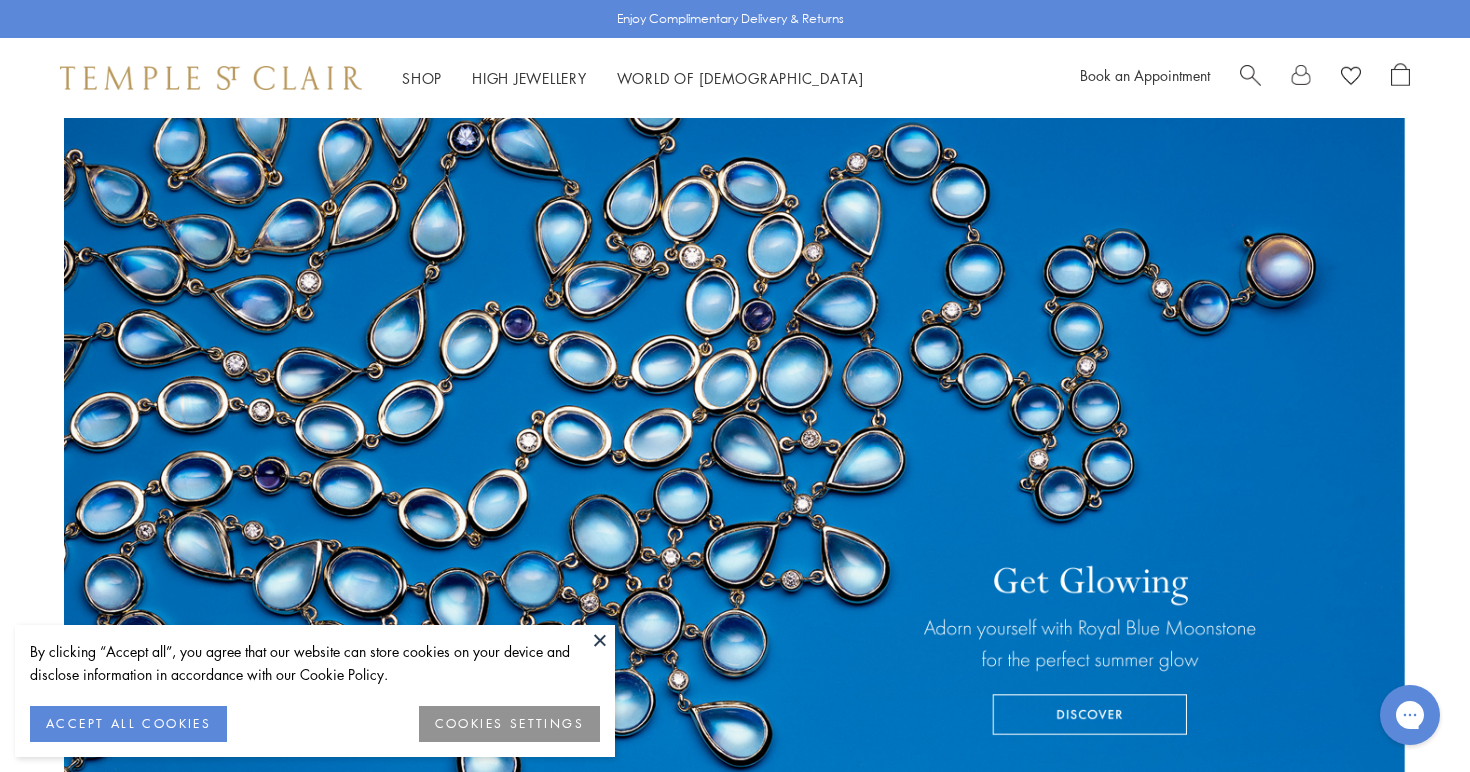 click on "ACCEPT ALL COOKIES" at bounding box center [128, 724] 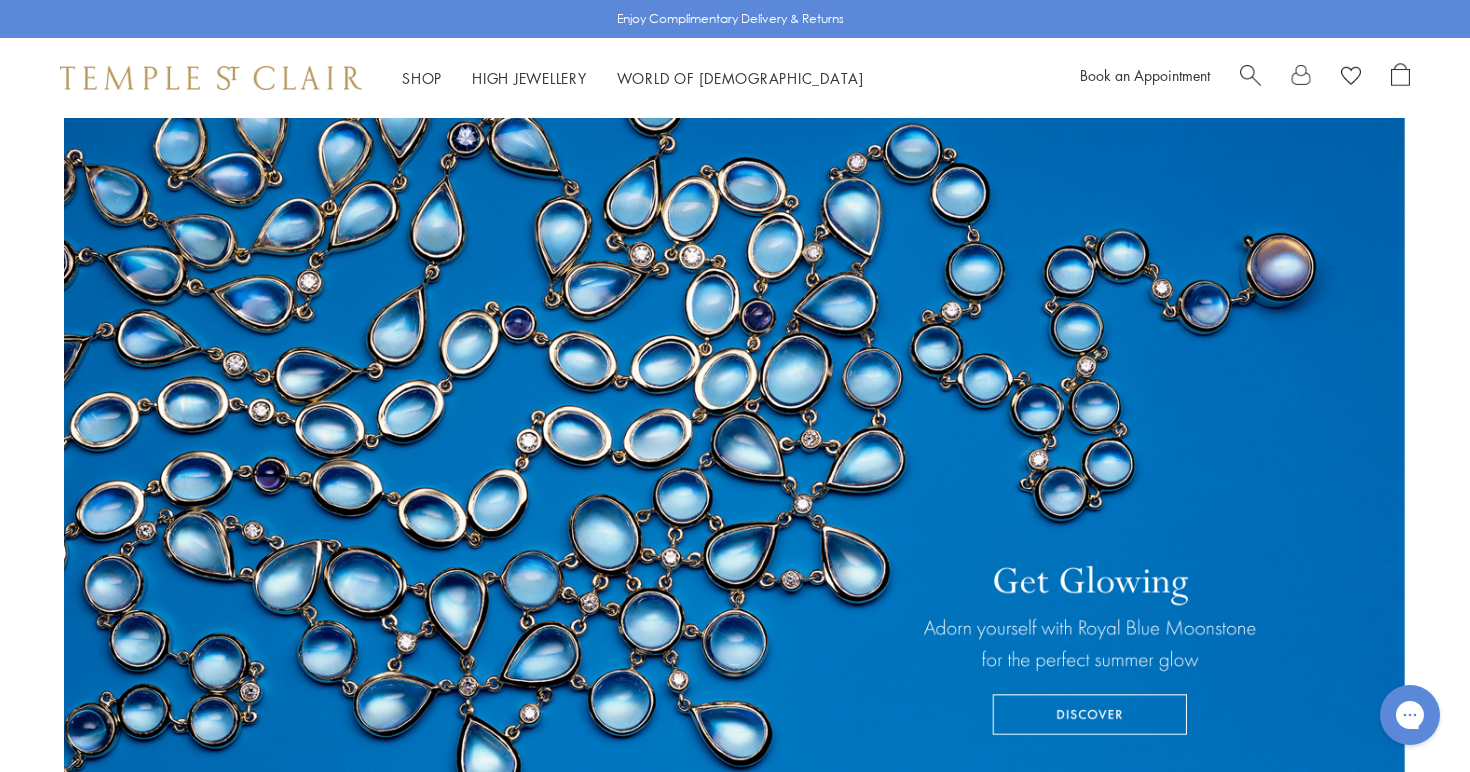 click at bounding box center (1400, 74) 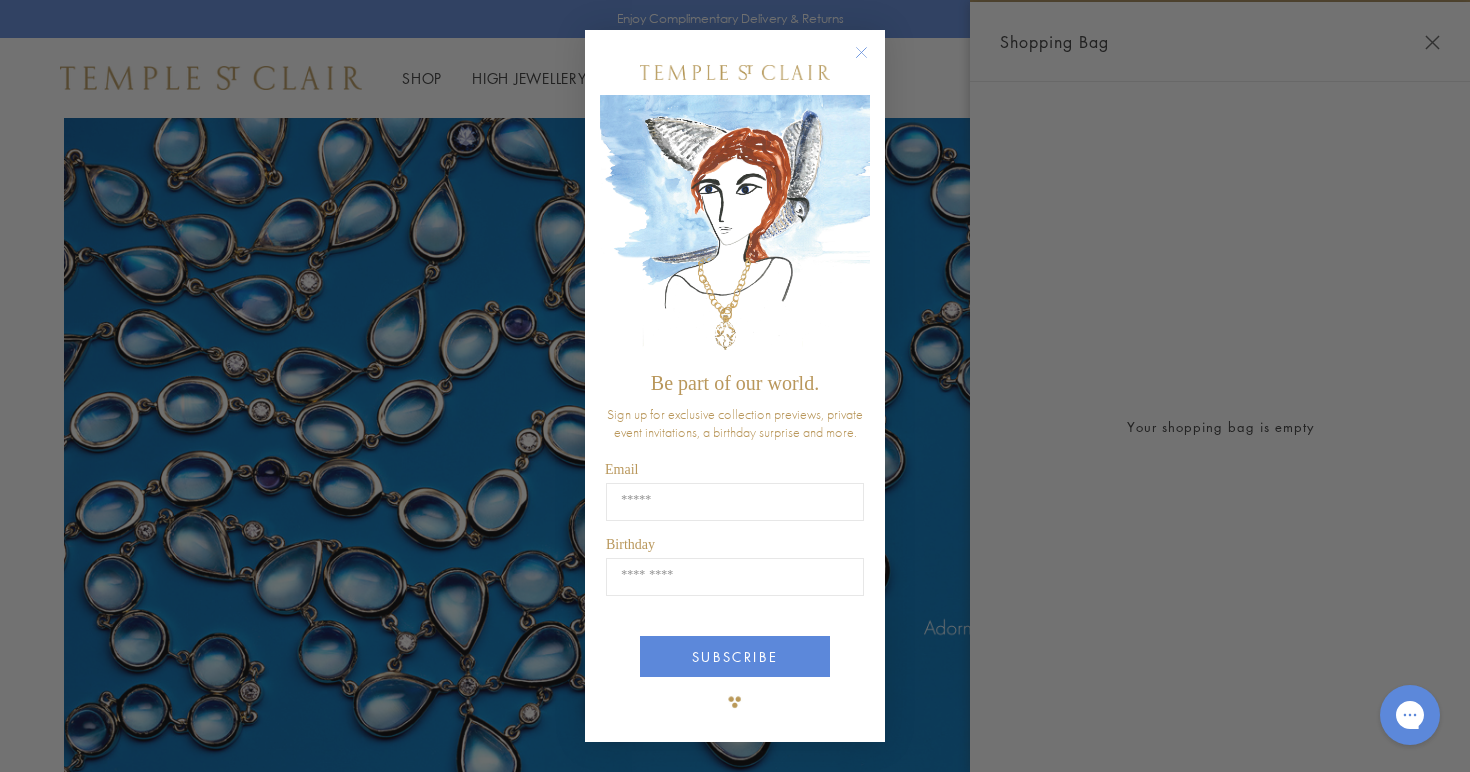 click 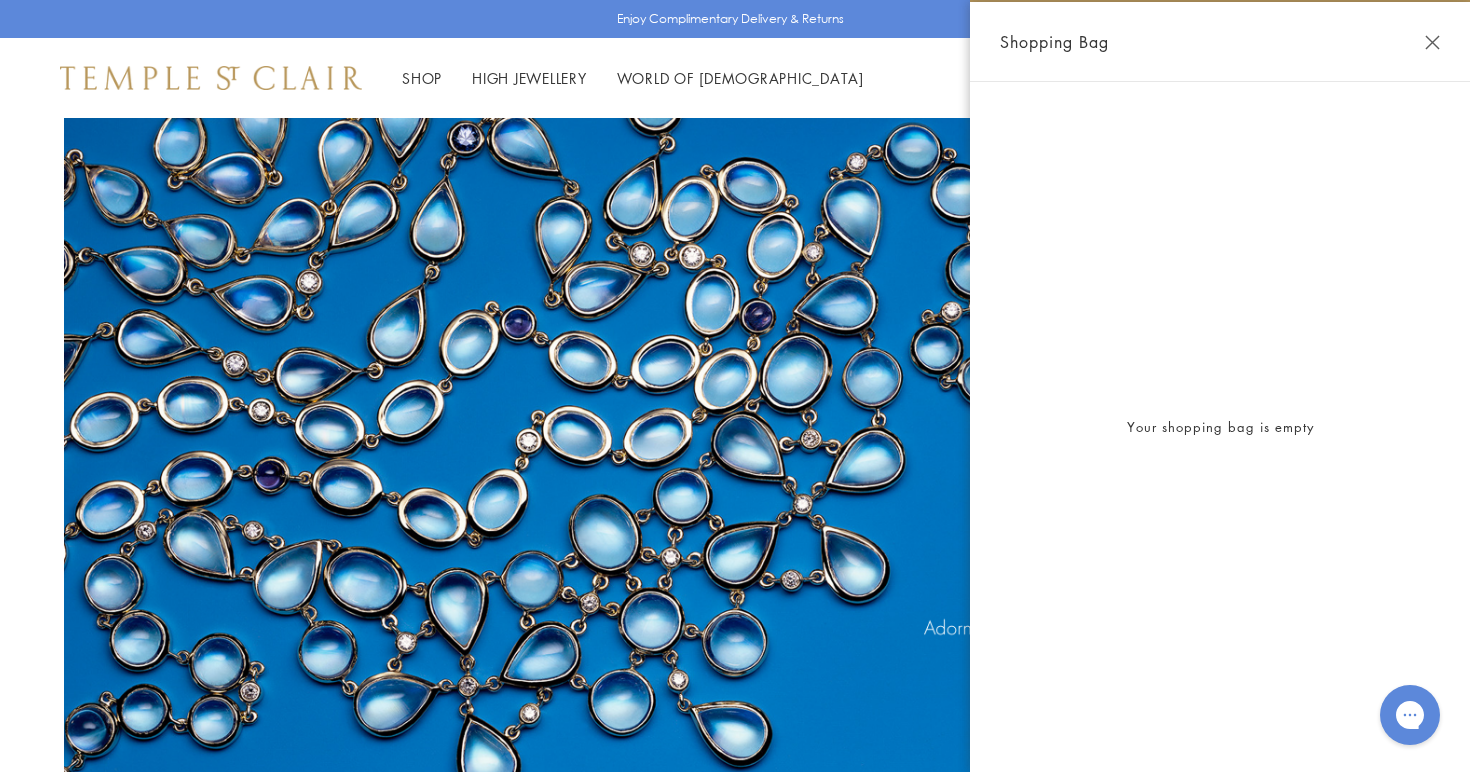 click at bounding box center [1432, 42] 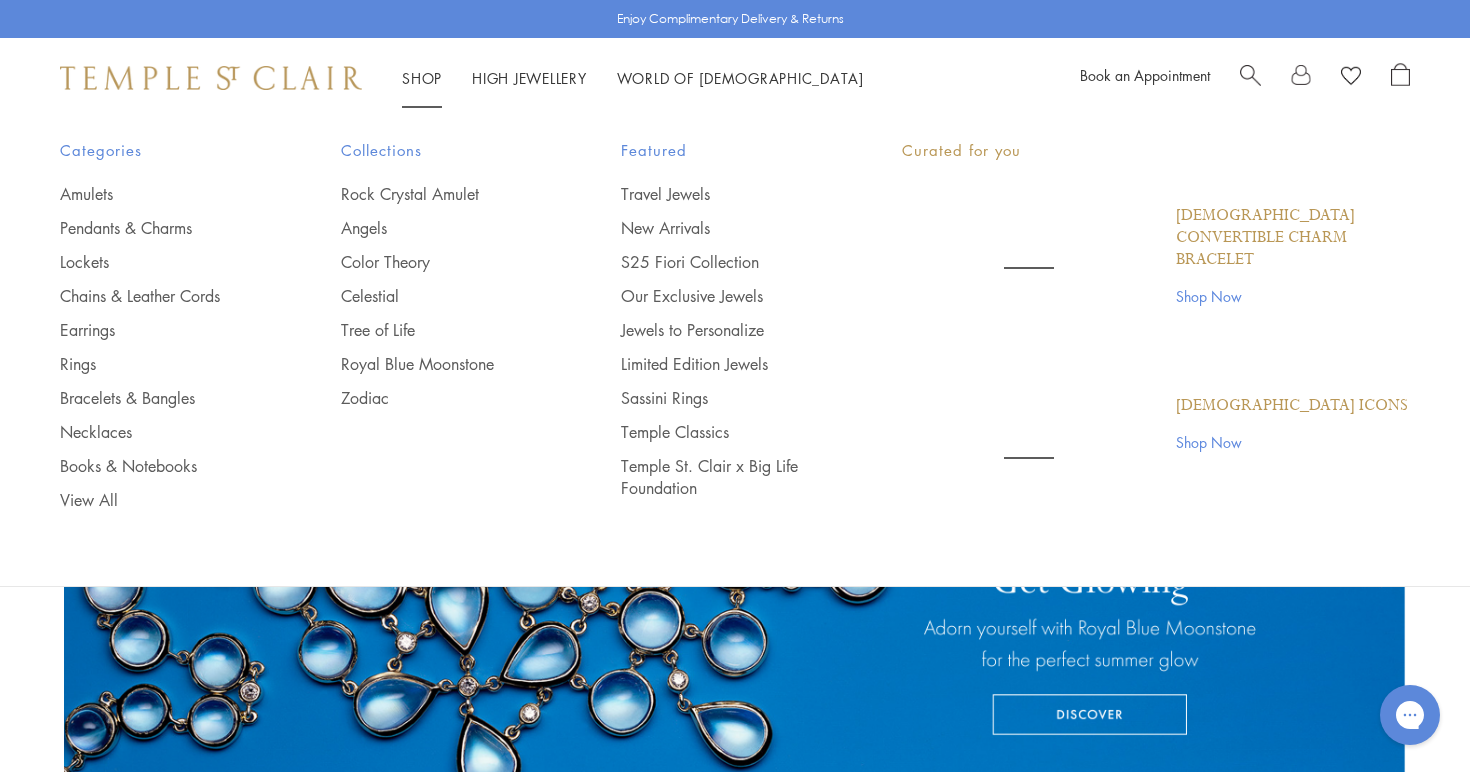 click on "Shop Shop" at bounding box center (422, 78) 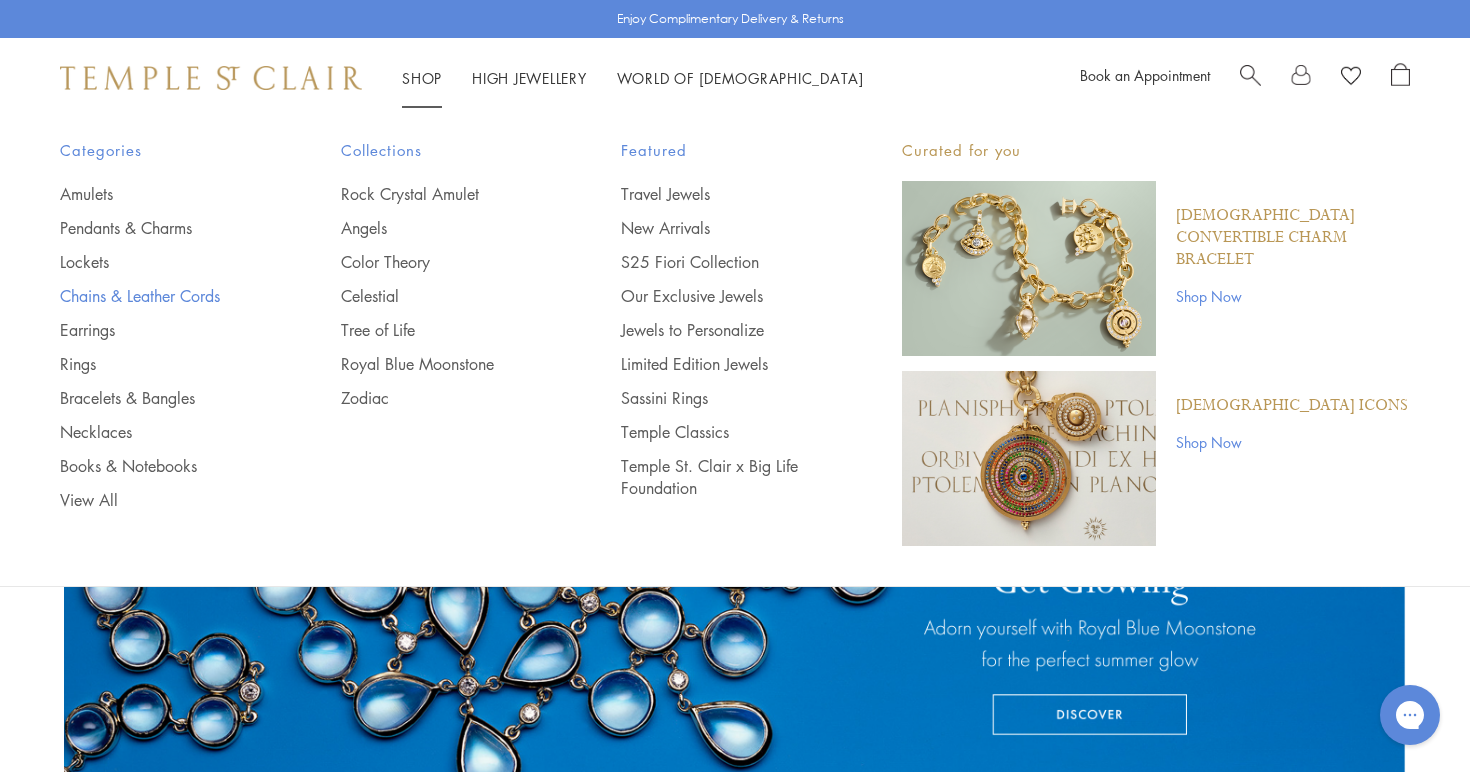 click on "Chains & Leather Cords" at bounding box center (160, 296) 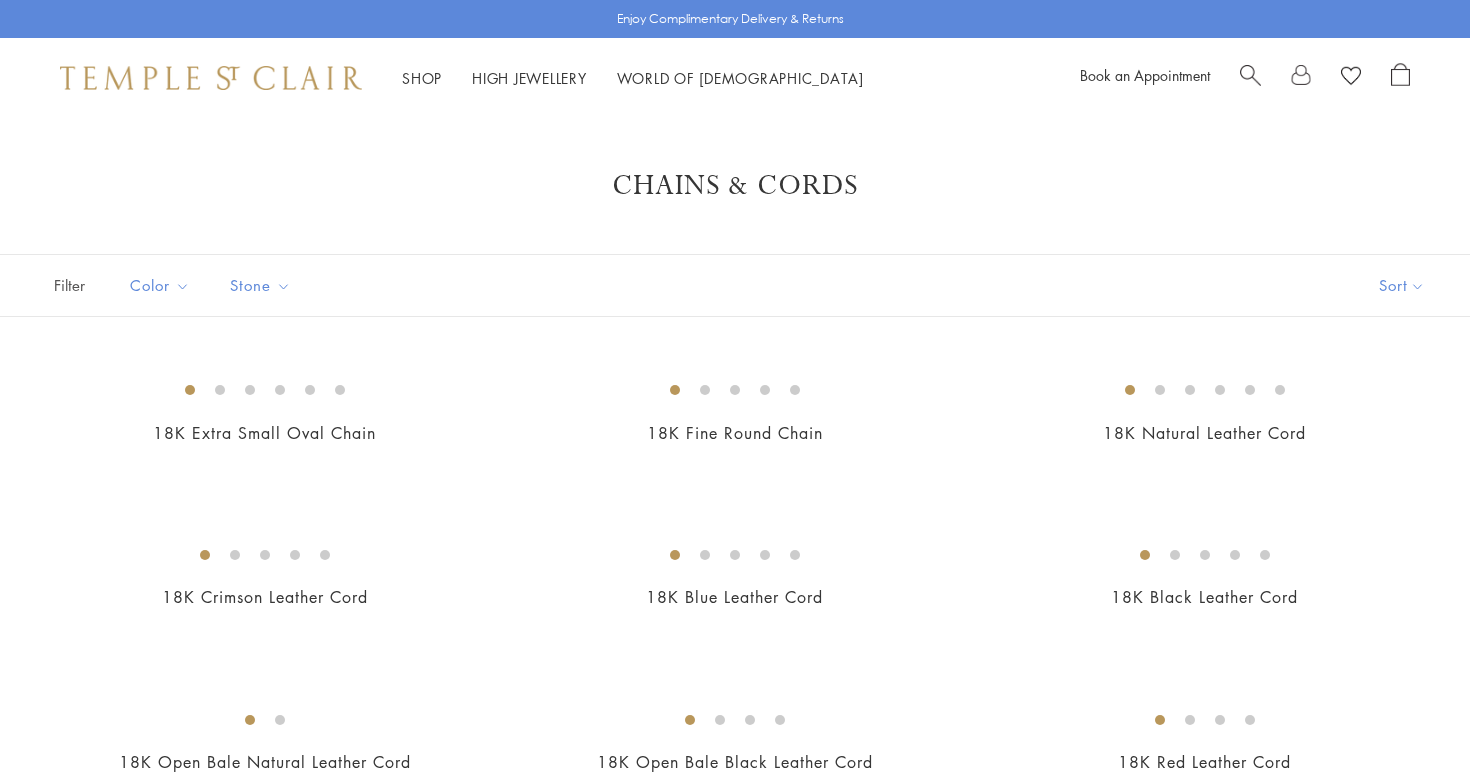 scroll, scrollTop: 0, scrollLeft: 0, axis: both 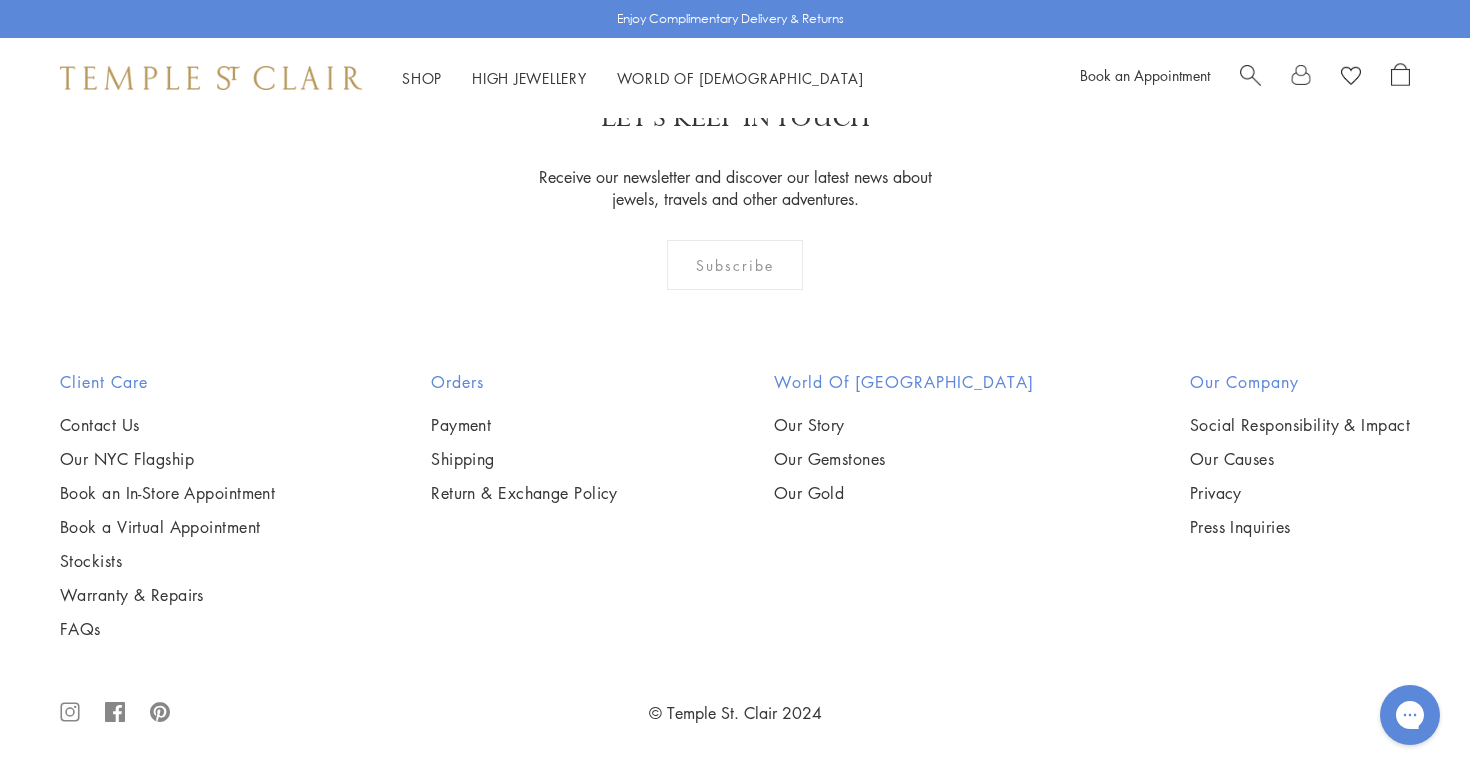 click at bounding box center (0, 0) 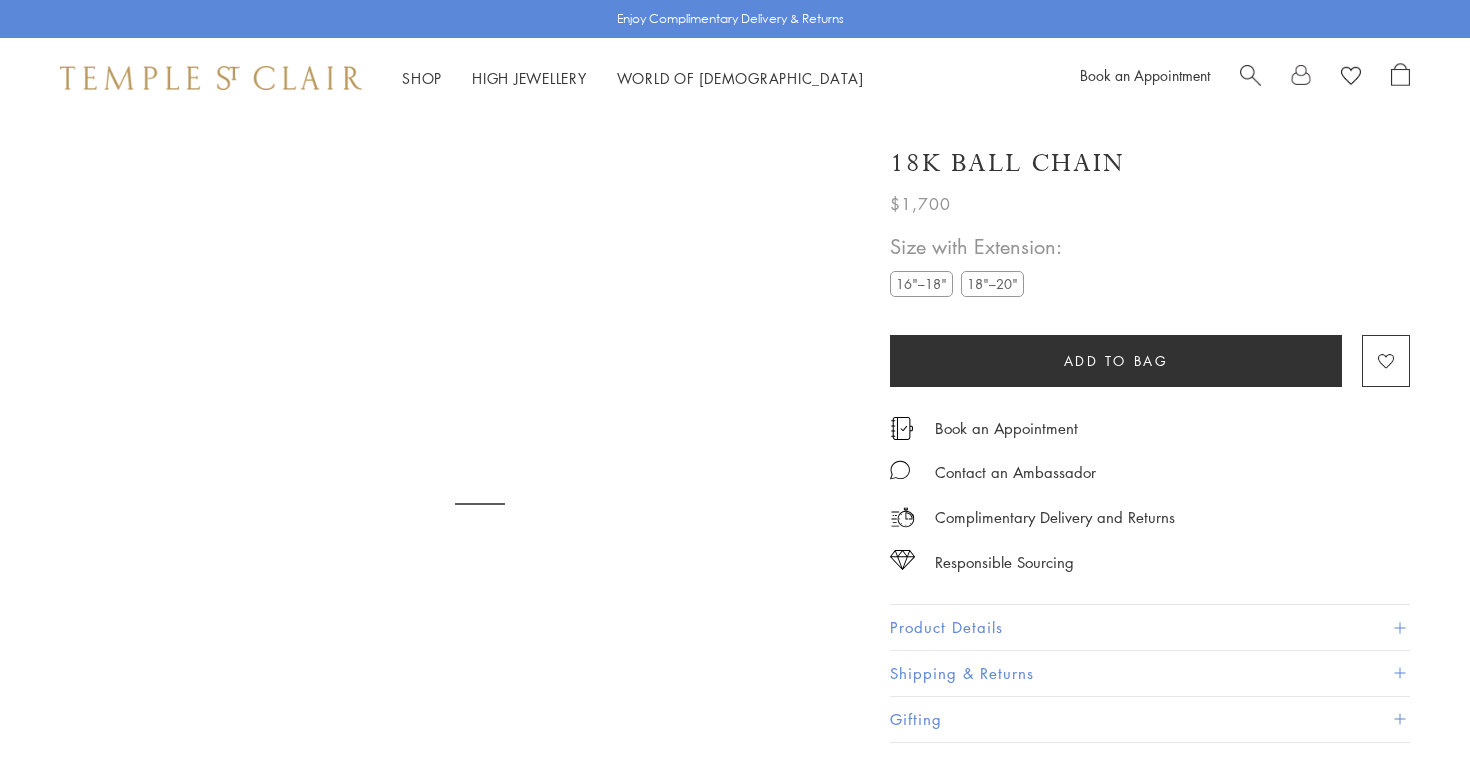 scroll, scrollTop: 0, scrollLeft: 0, axis: both 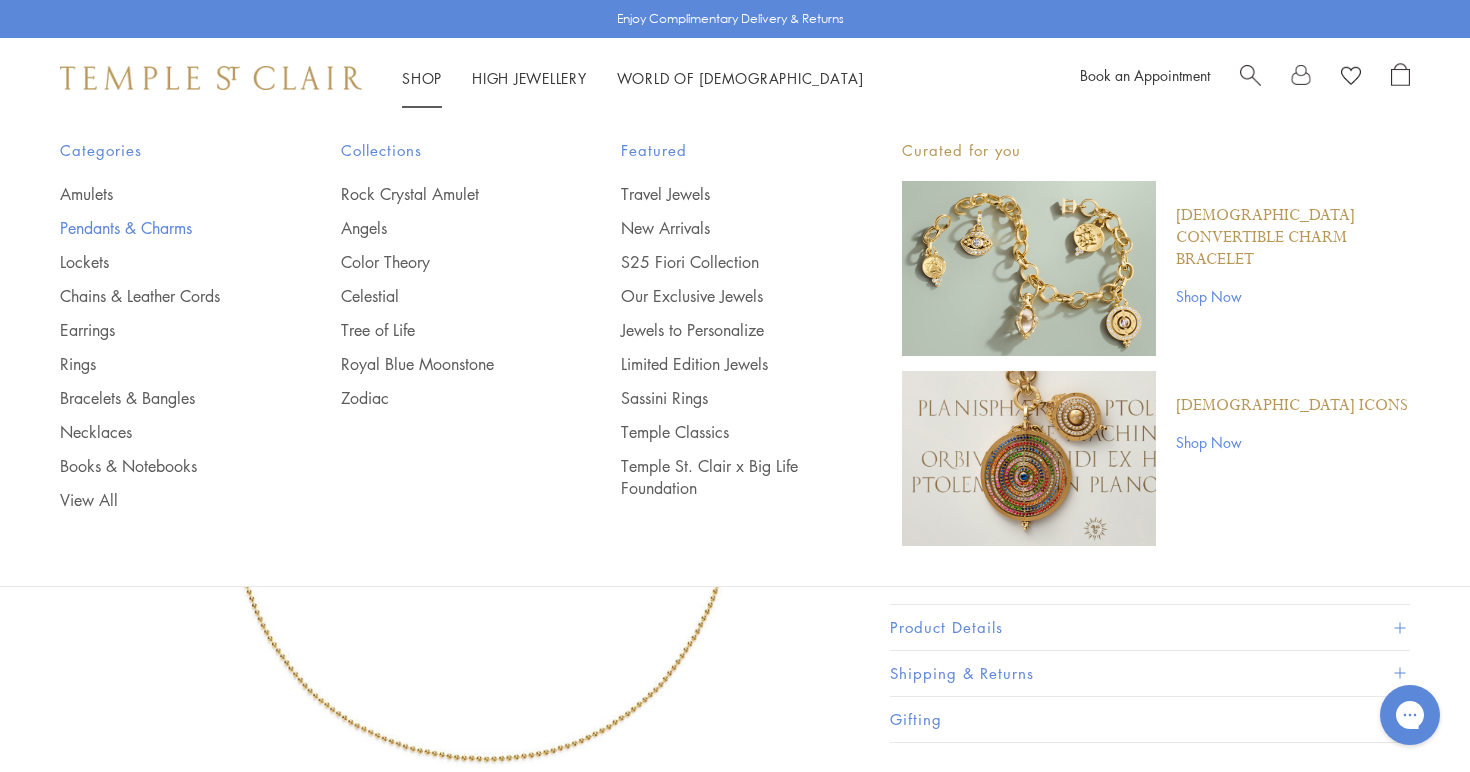 click on "Pendants & Charms" at bounding box center (160, 228) 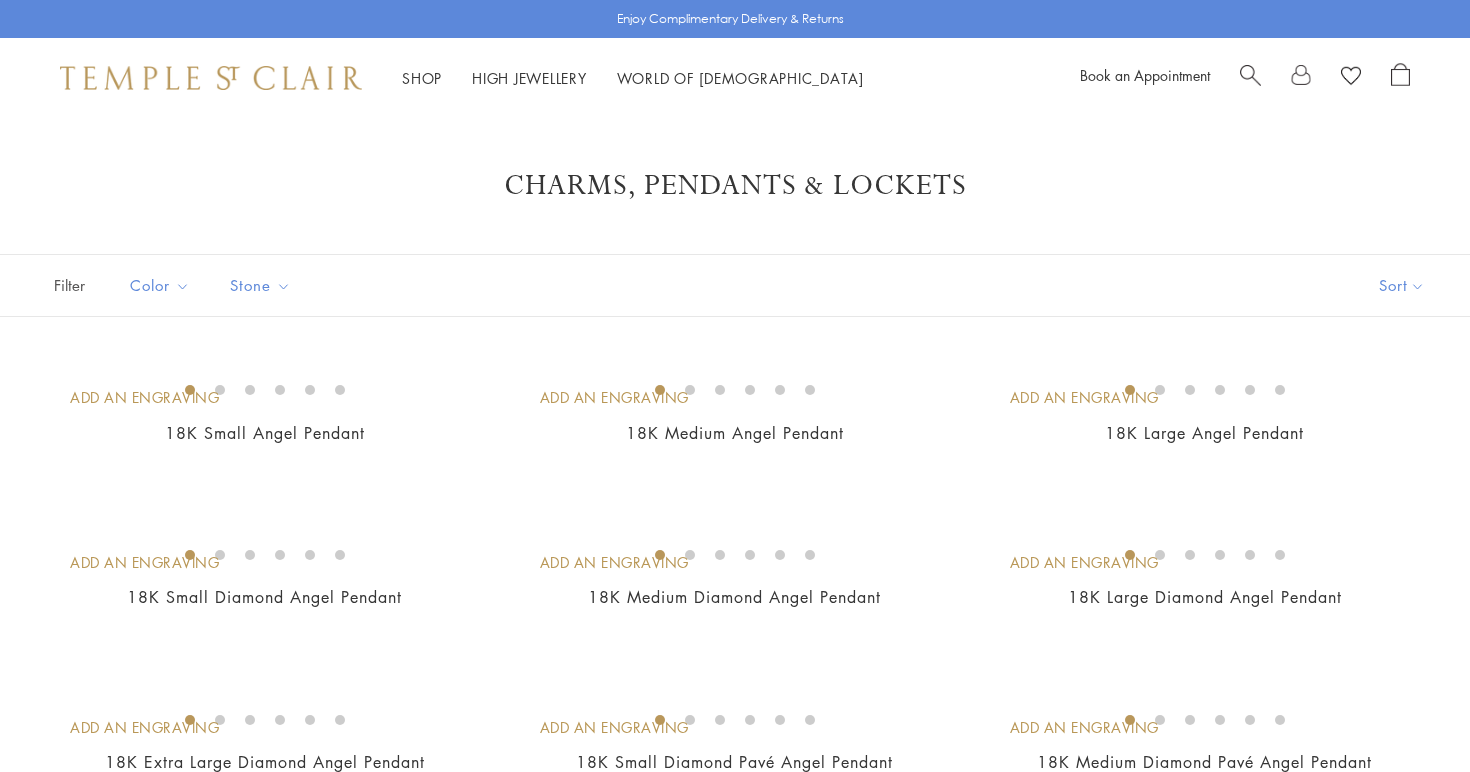 scroll, scrollTop: 0, scrollLeft: 0, axis: both 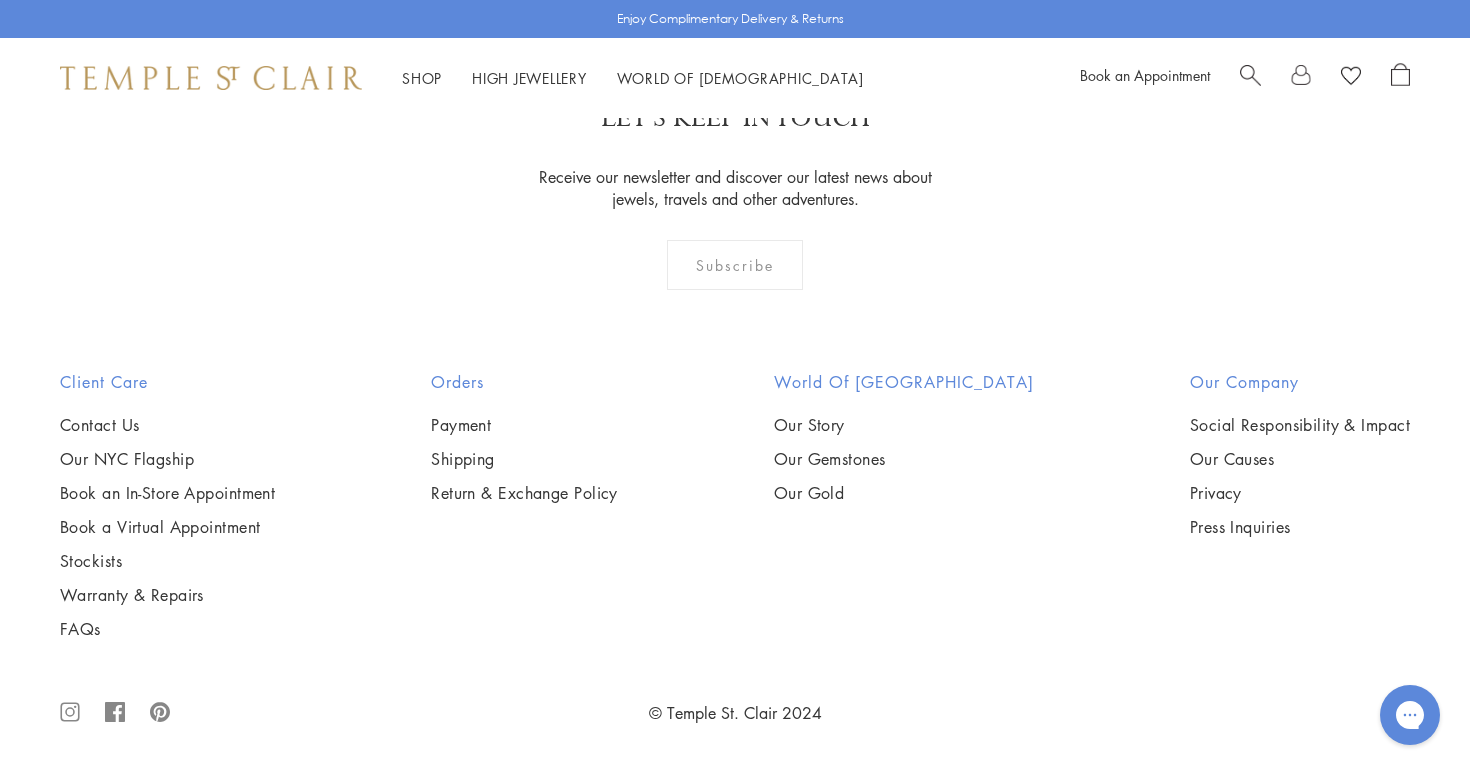 click at bounding box center [0, 0] 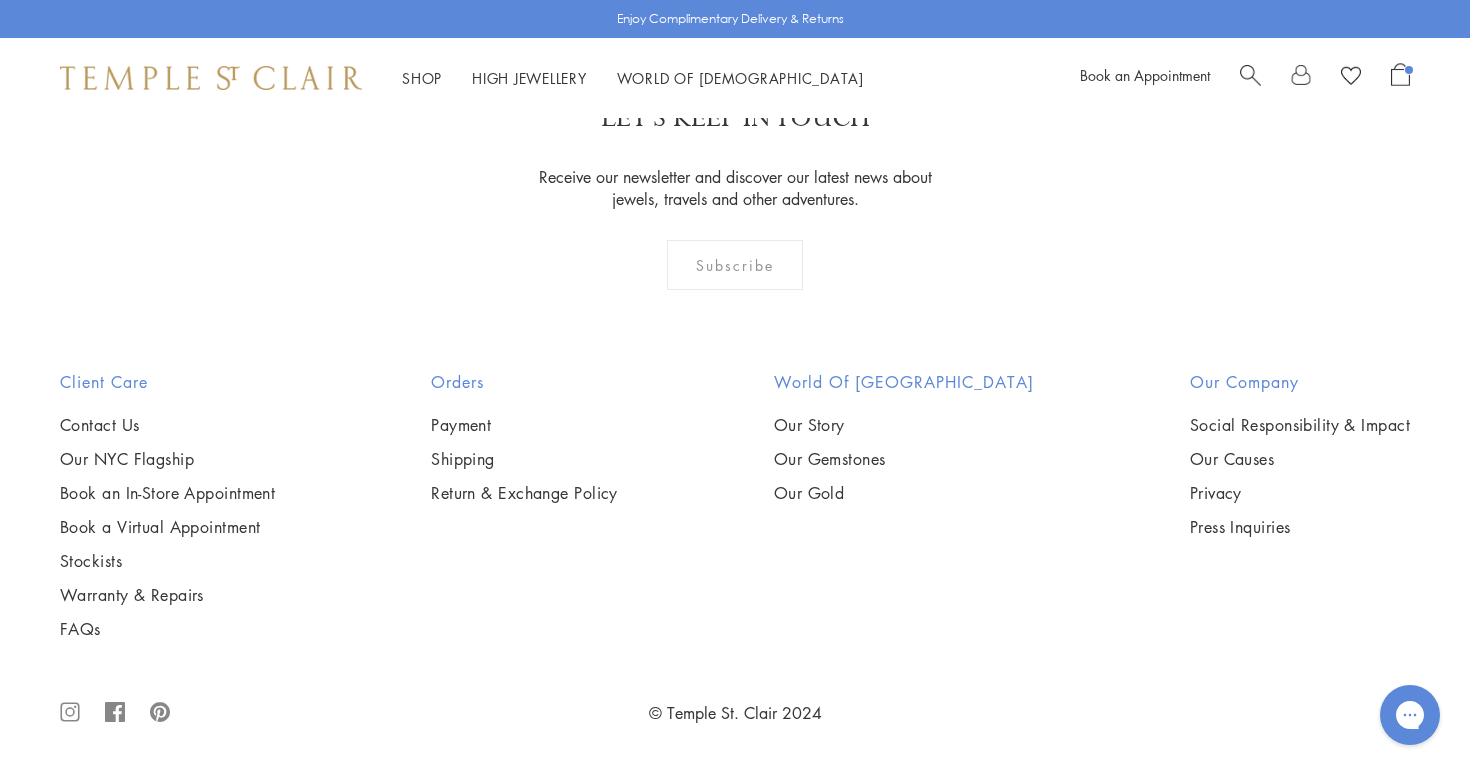 scroll, scrollTop: 12824, scrollLeft: 0, axis: vertical 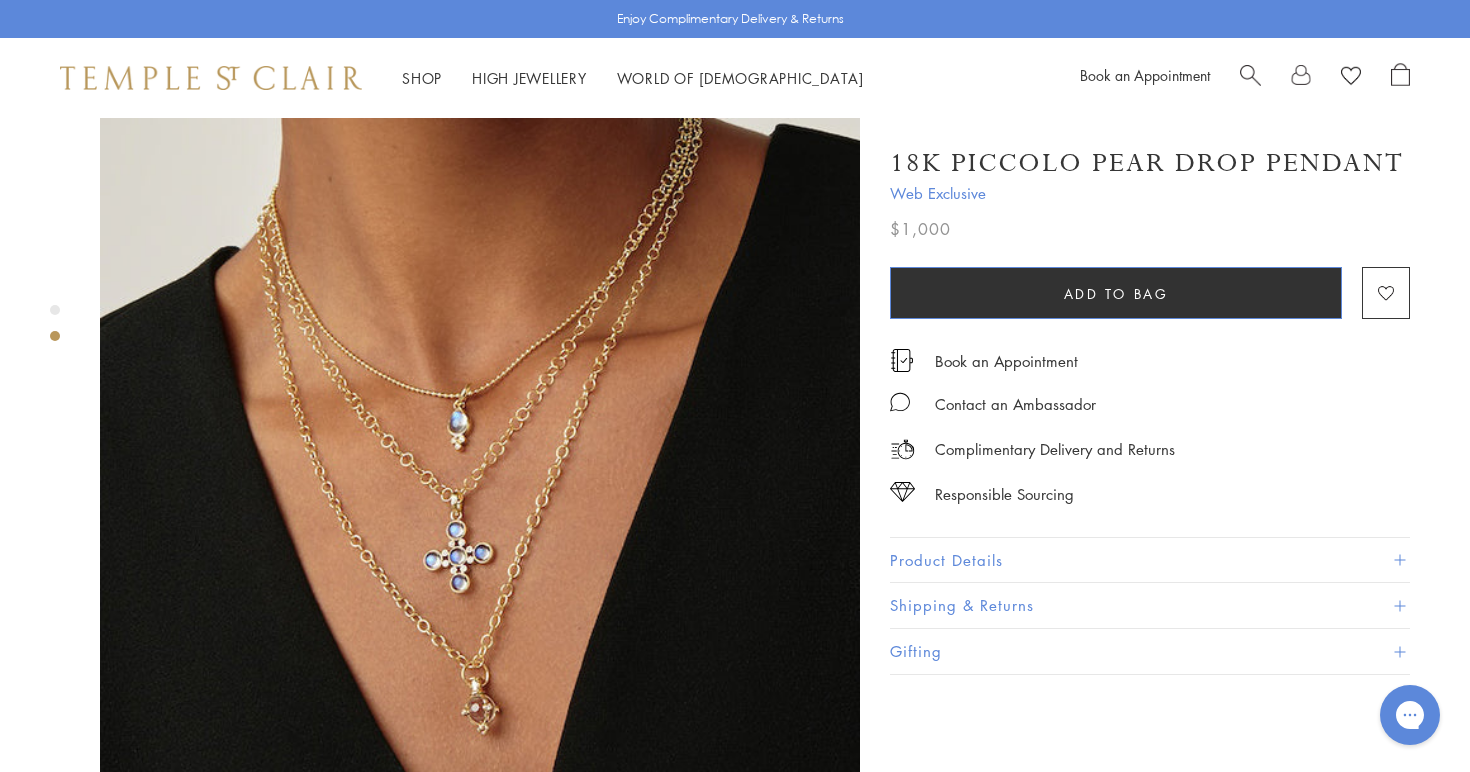 click on "Add to bag" at bounding box center (1116, 293) 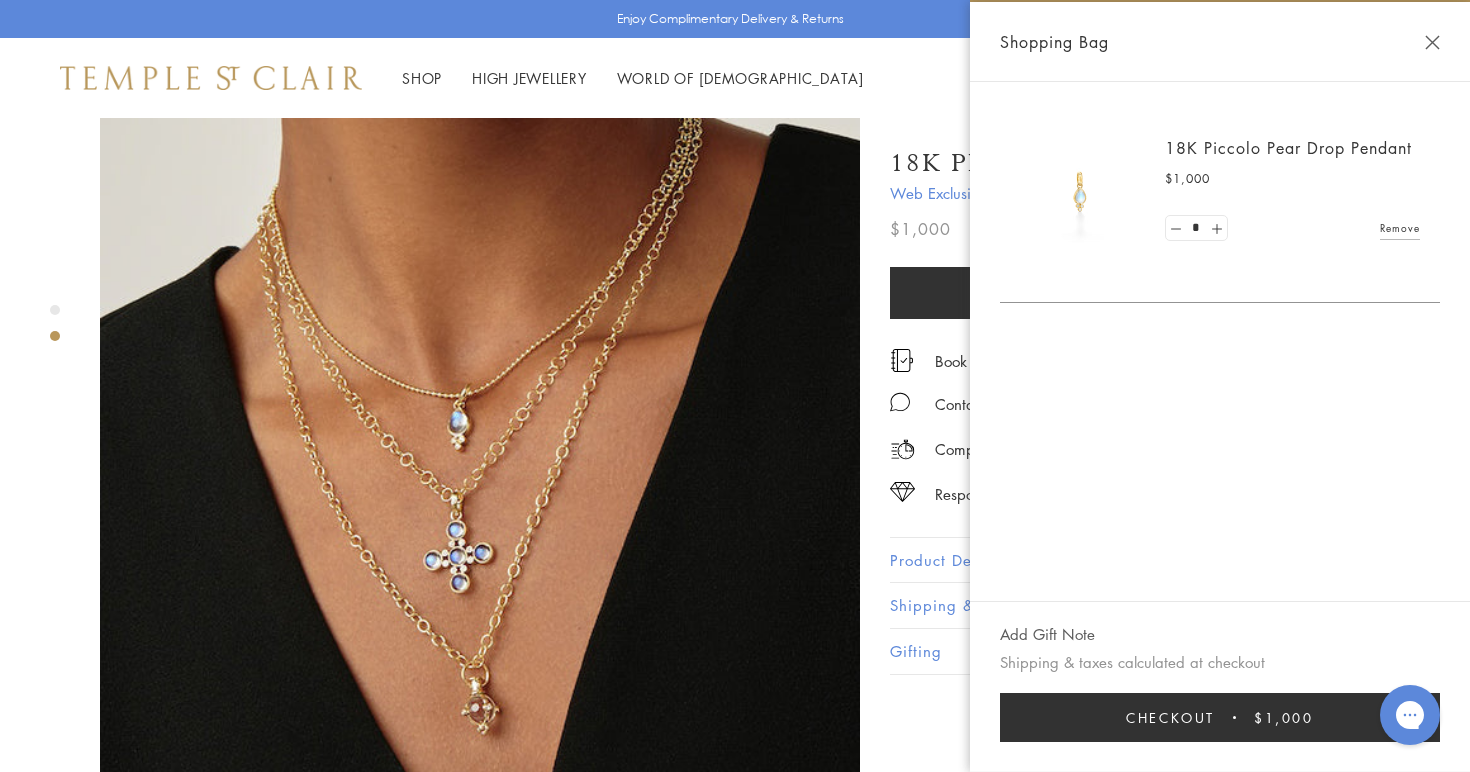click at bounding box center [1432, 42] 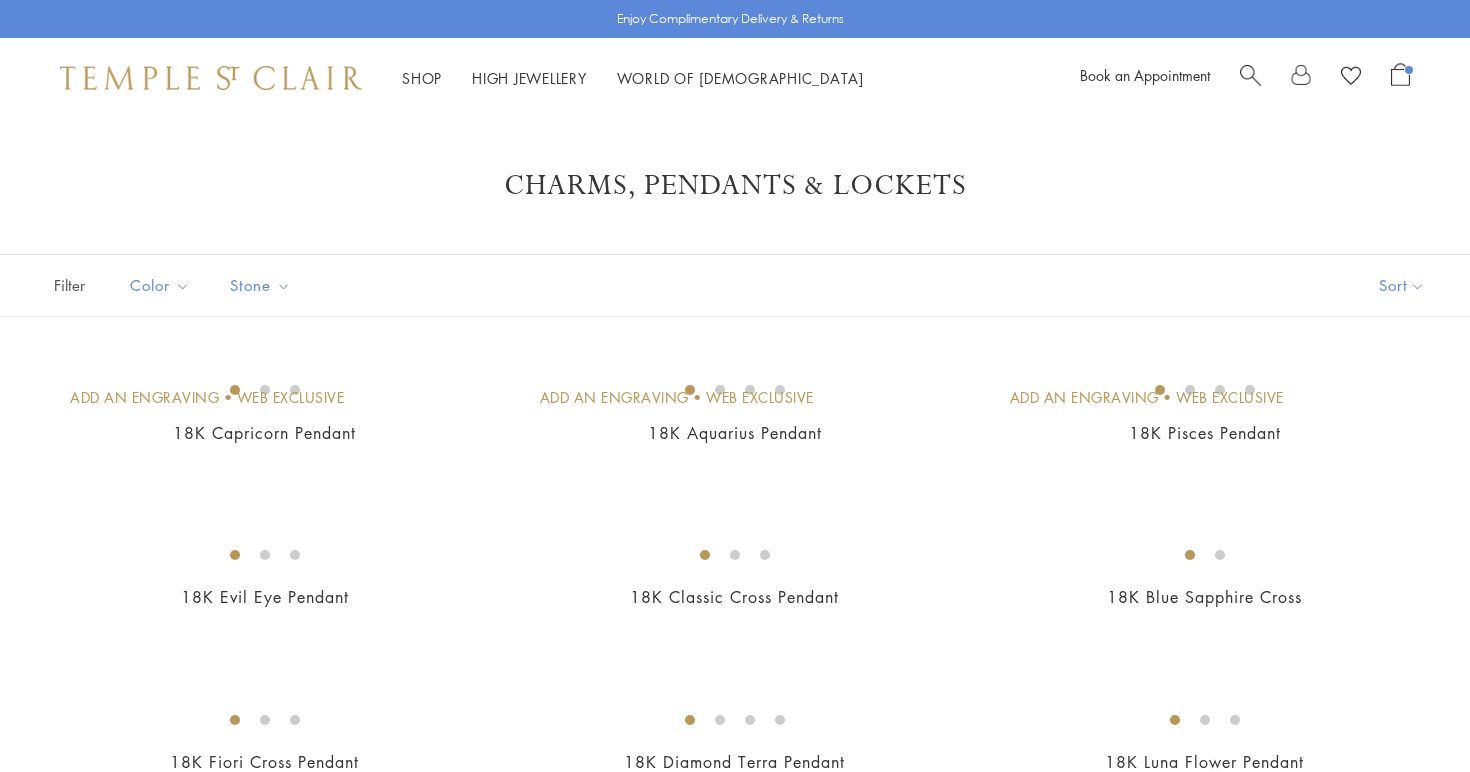 scroll, scrollTop: 0, scrollLeft: 0, axis: both 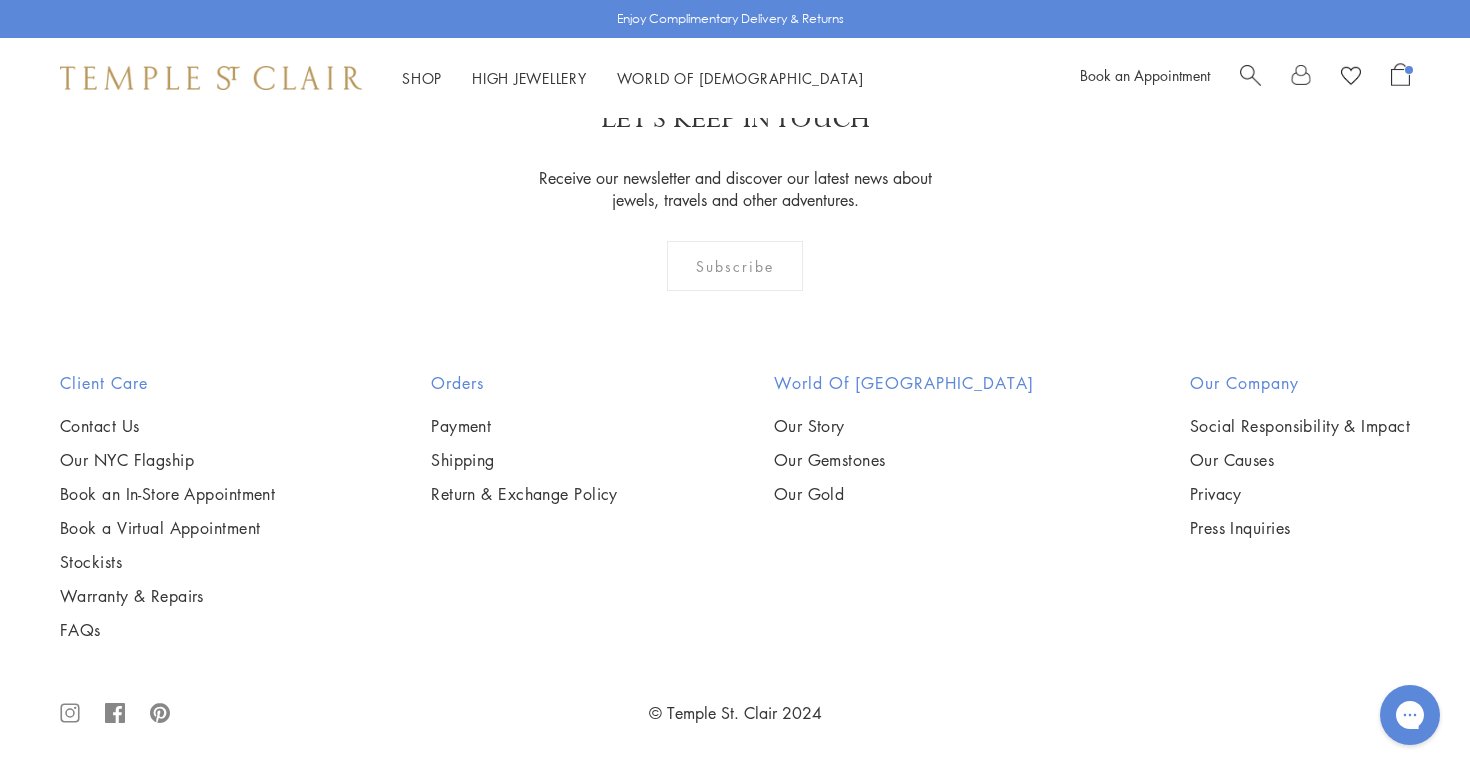 click on "3" at bounding box center [800, -58] 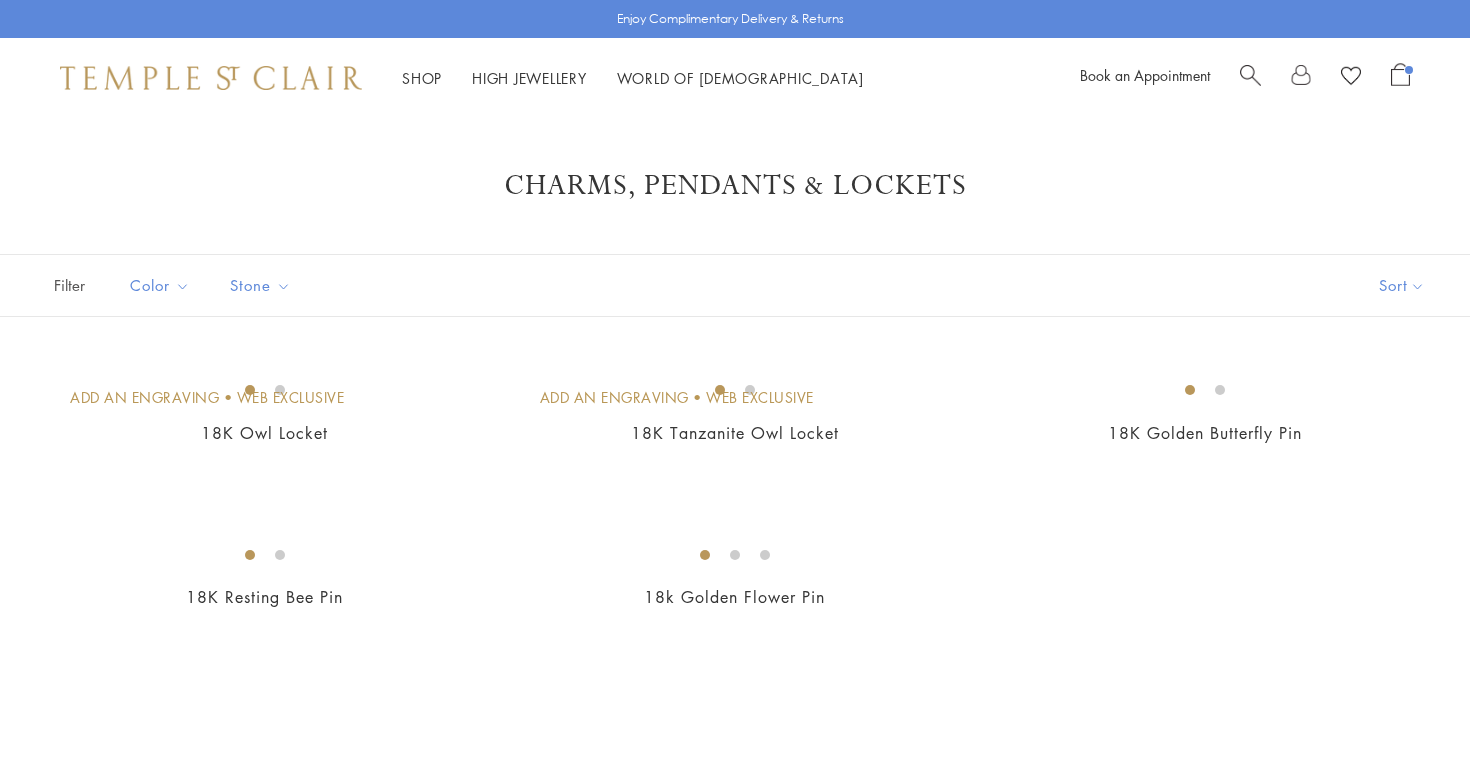 scroll, scrollTop: 0, scrollLeft: 0, axis: both 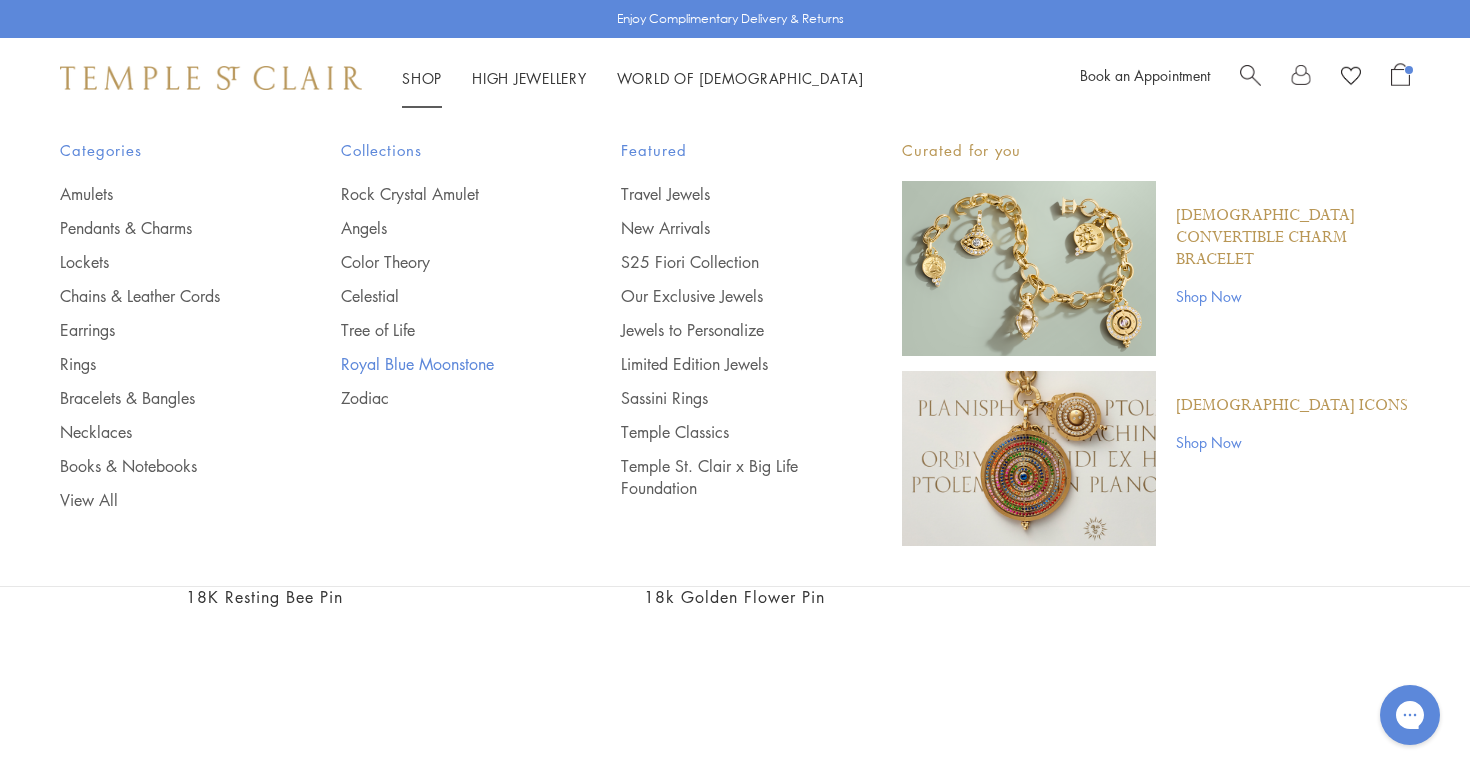 click on "Royal Blue Moonstone" at bounding box center (441, 364) 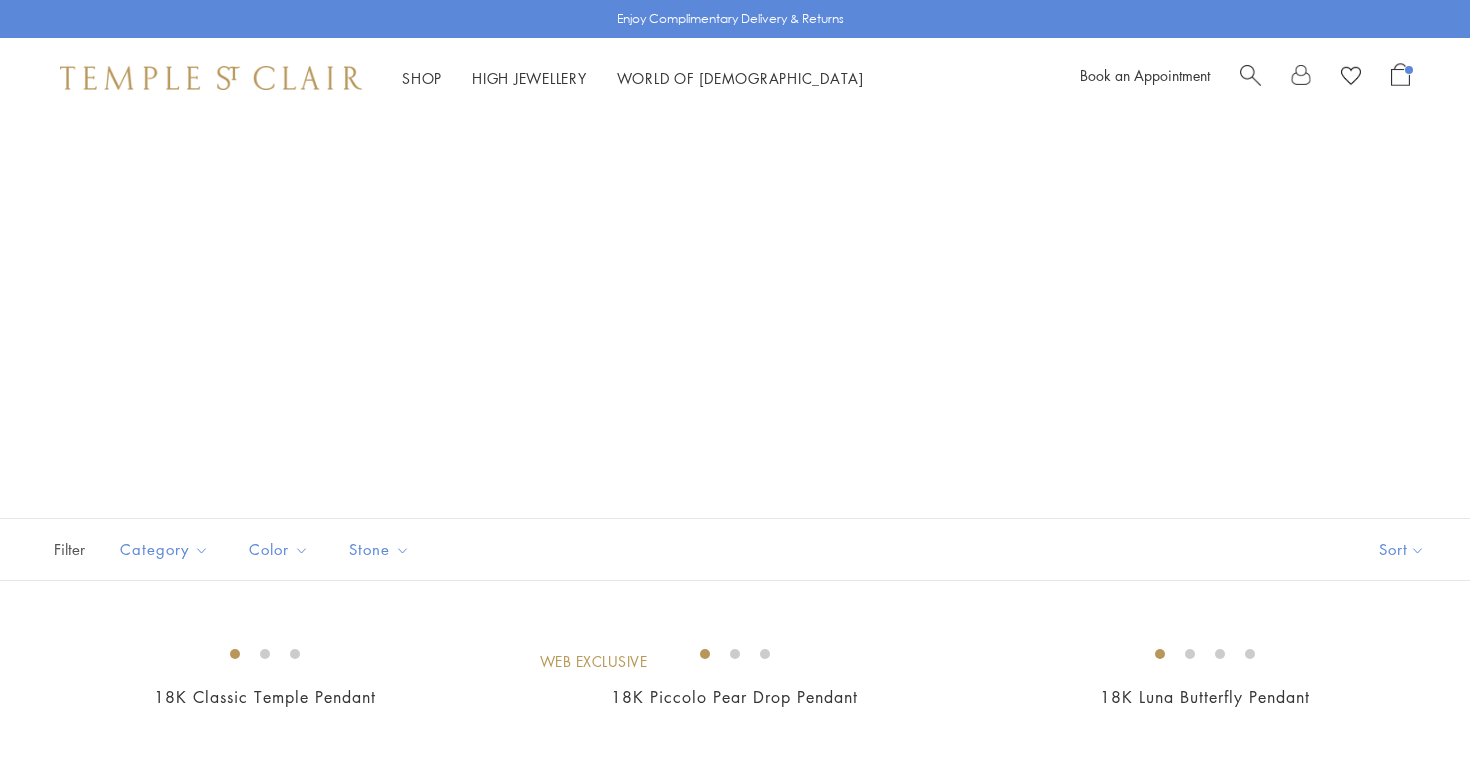 scroll, scrollTop: 0, scrollLeft: 0, axis: both 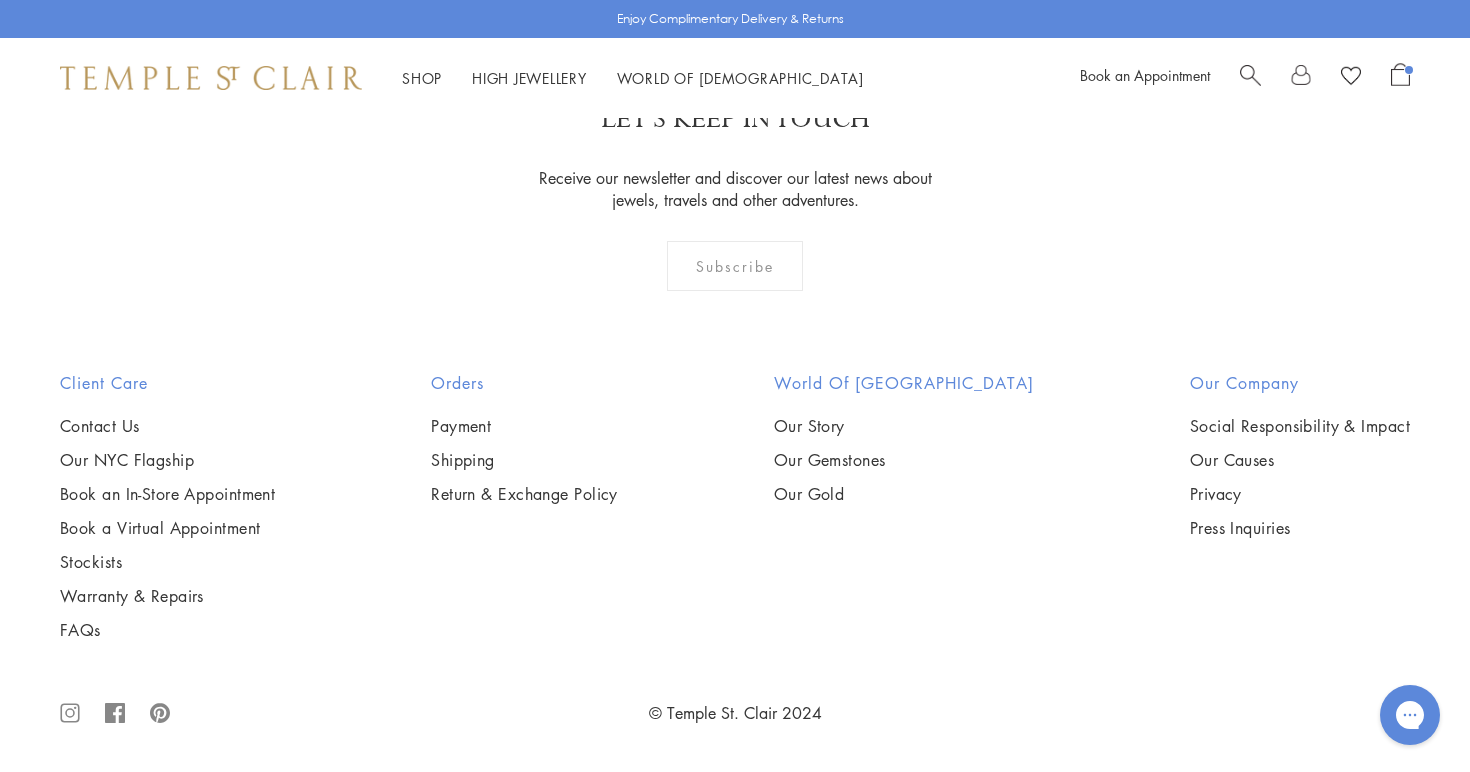 click at bounding box center [0, 0] 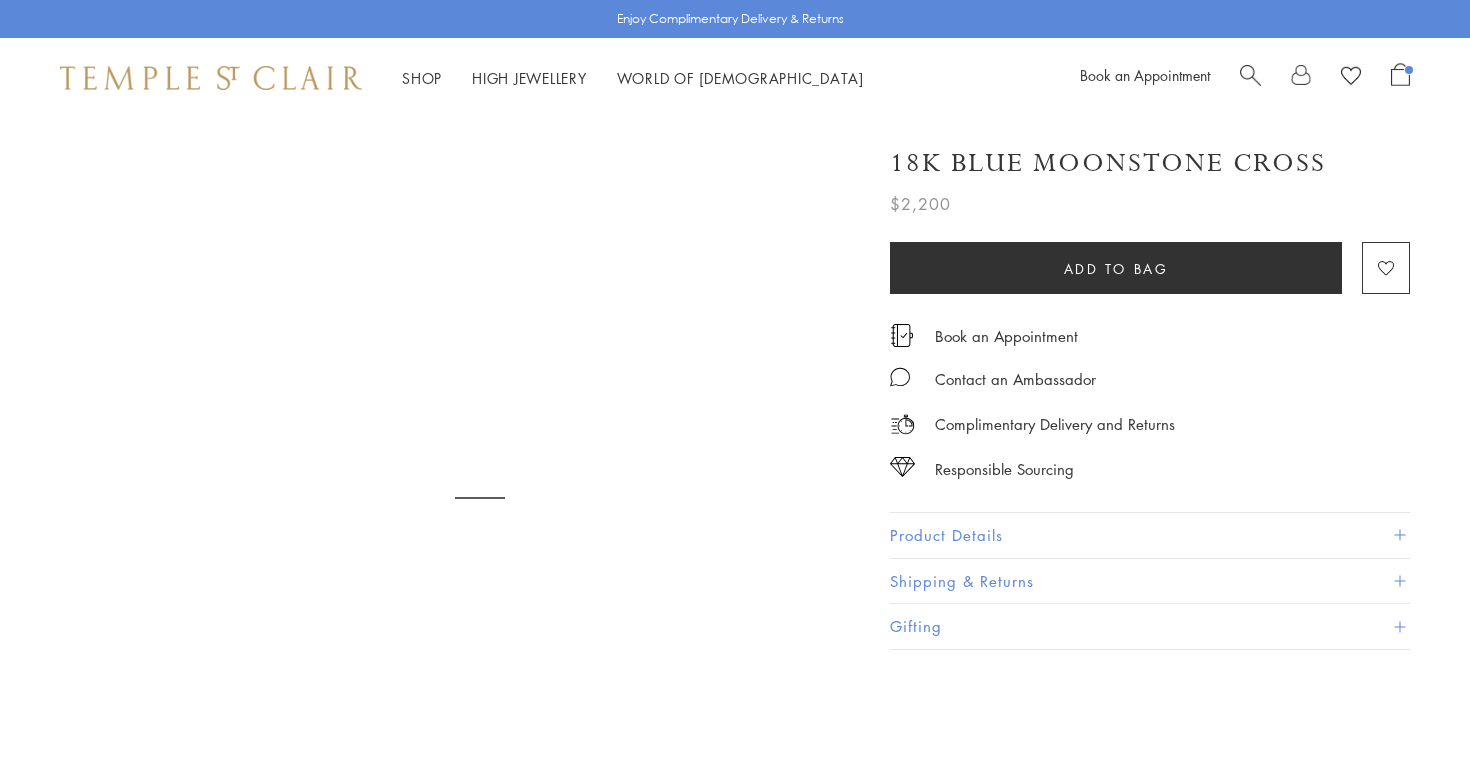 scroll, scrollTop: 0, scrollLeft: 0, axis: both 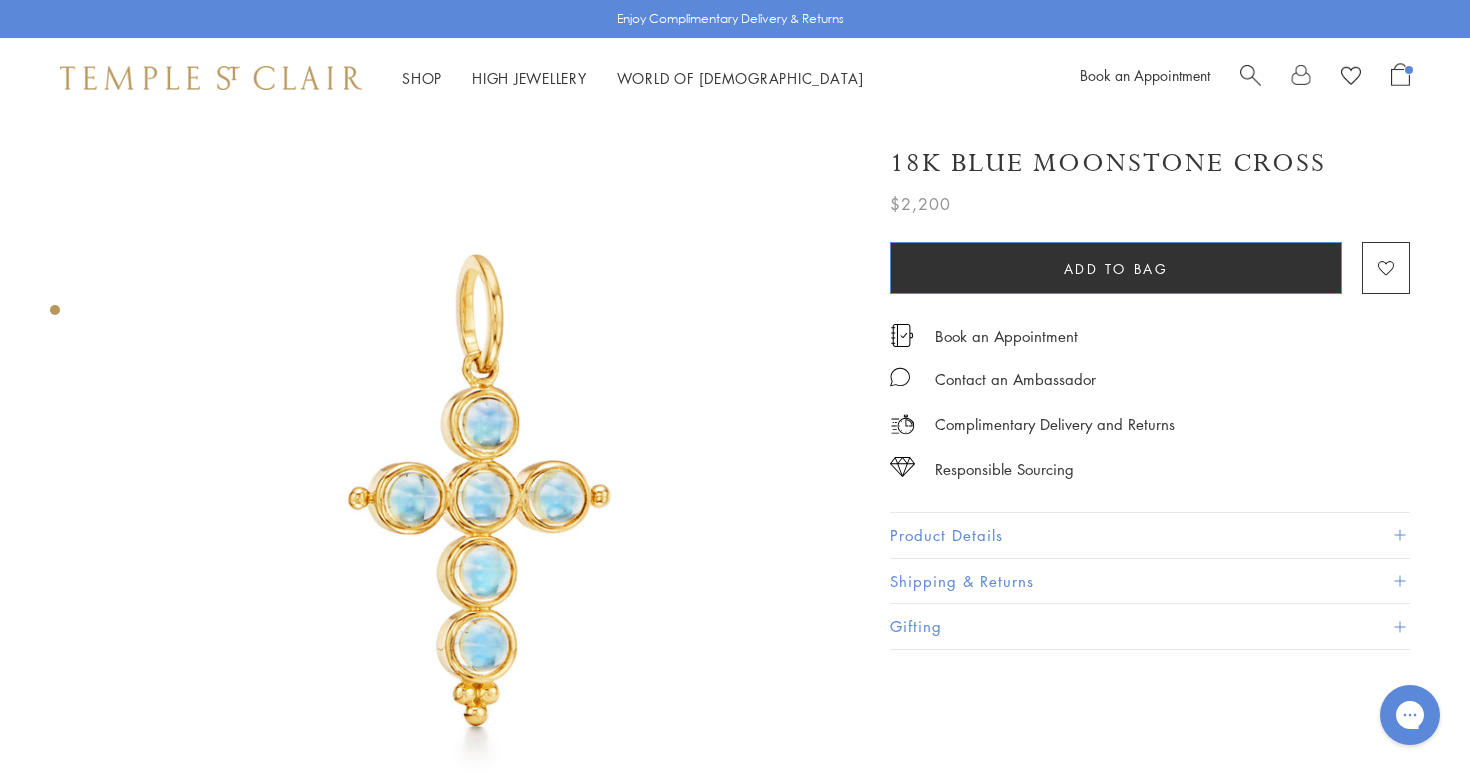 click on "Add to bag" at bounding box center [1116, 268] 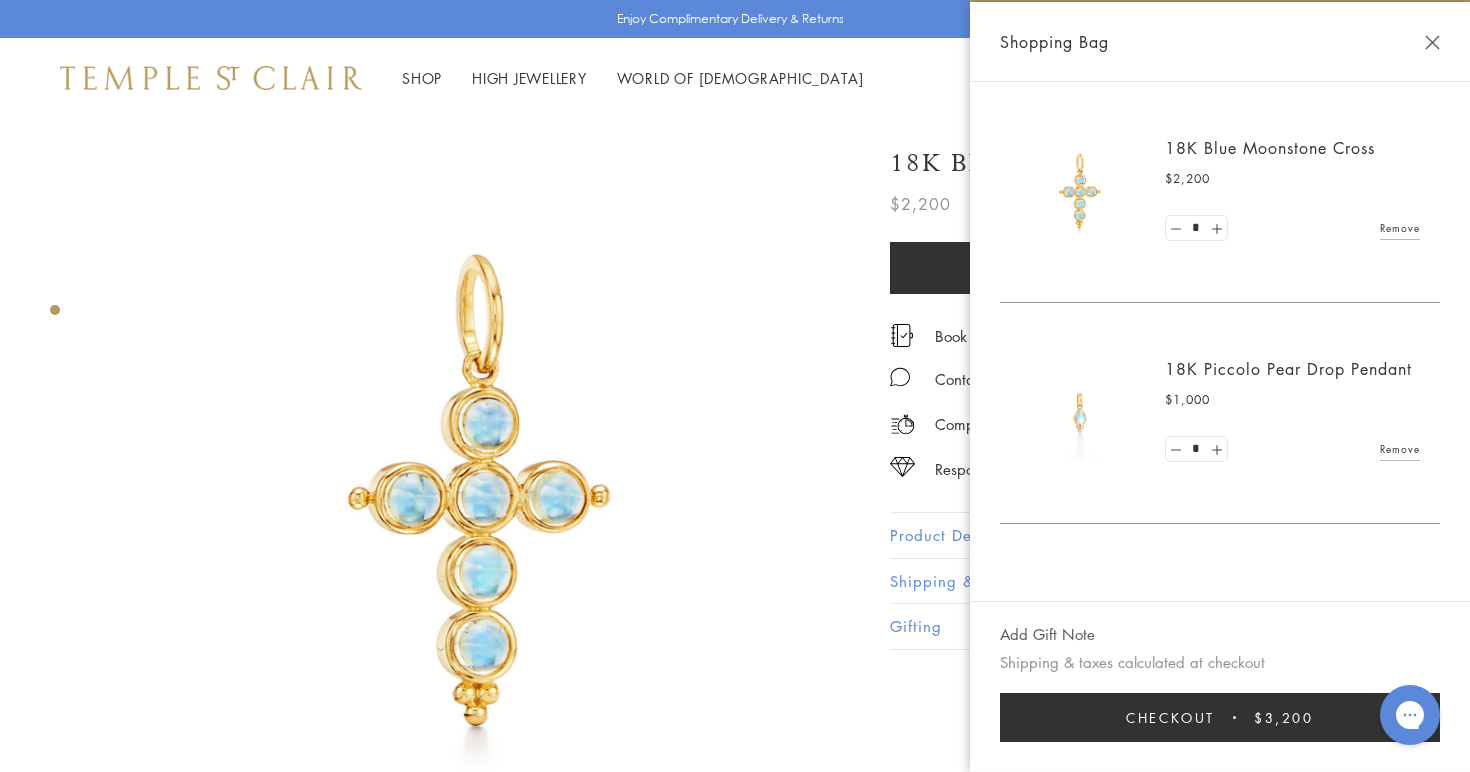 click at bounding box center (1432, 42) 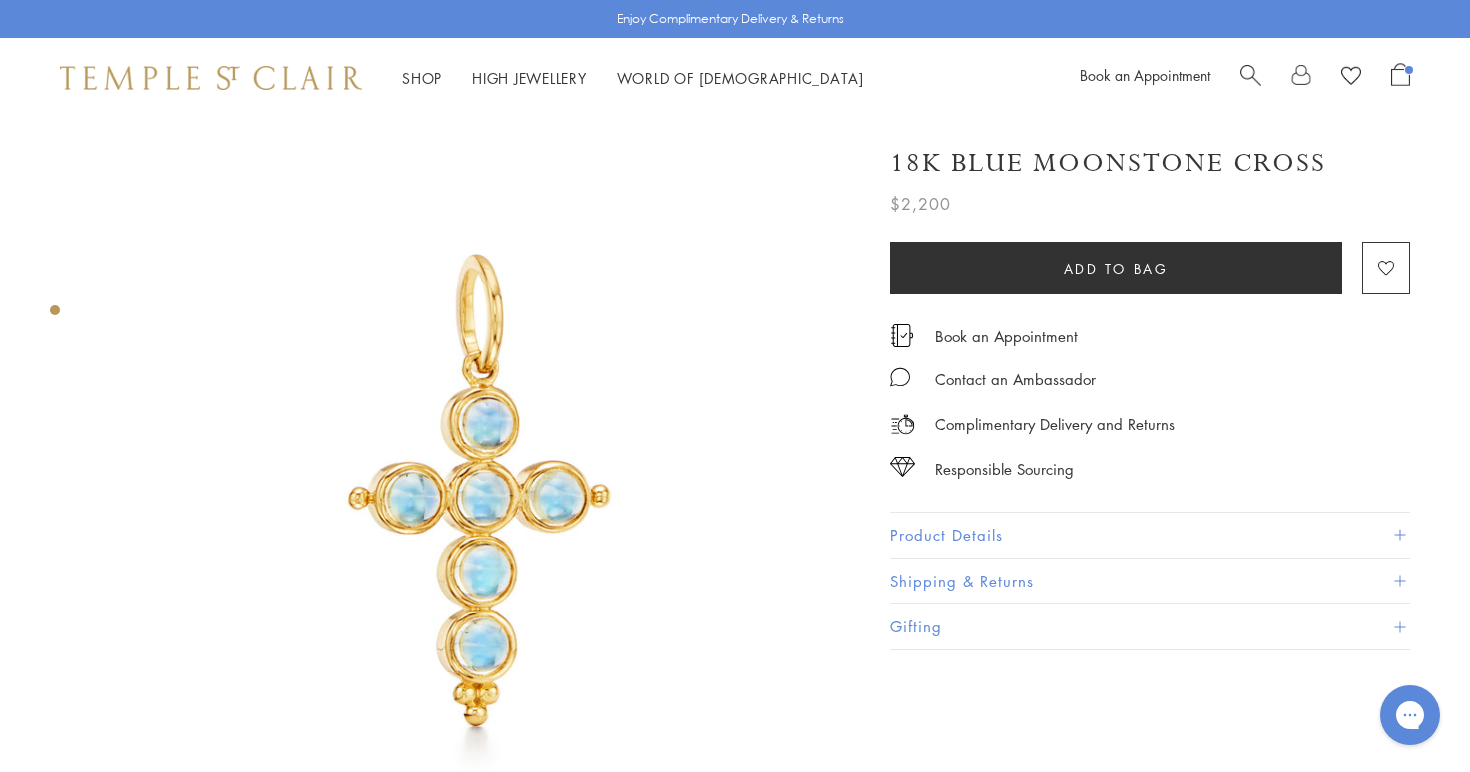 scroll, scrollTop: 0, scrollLeft: 0, axis: both 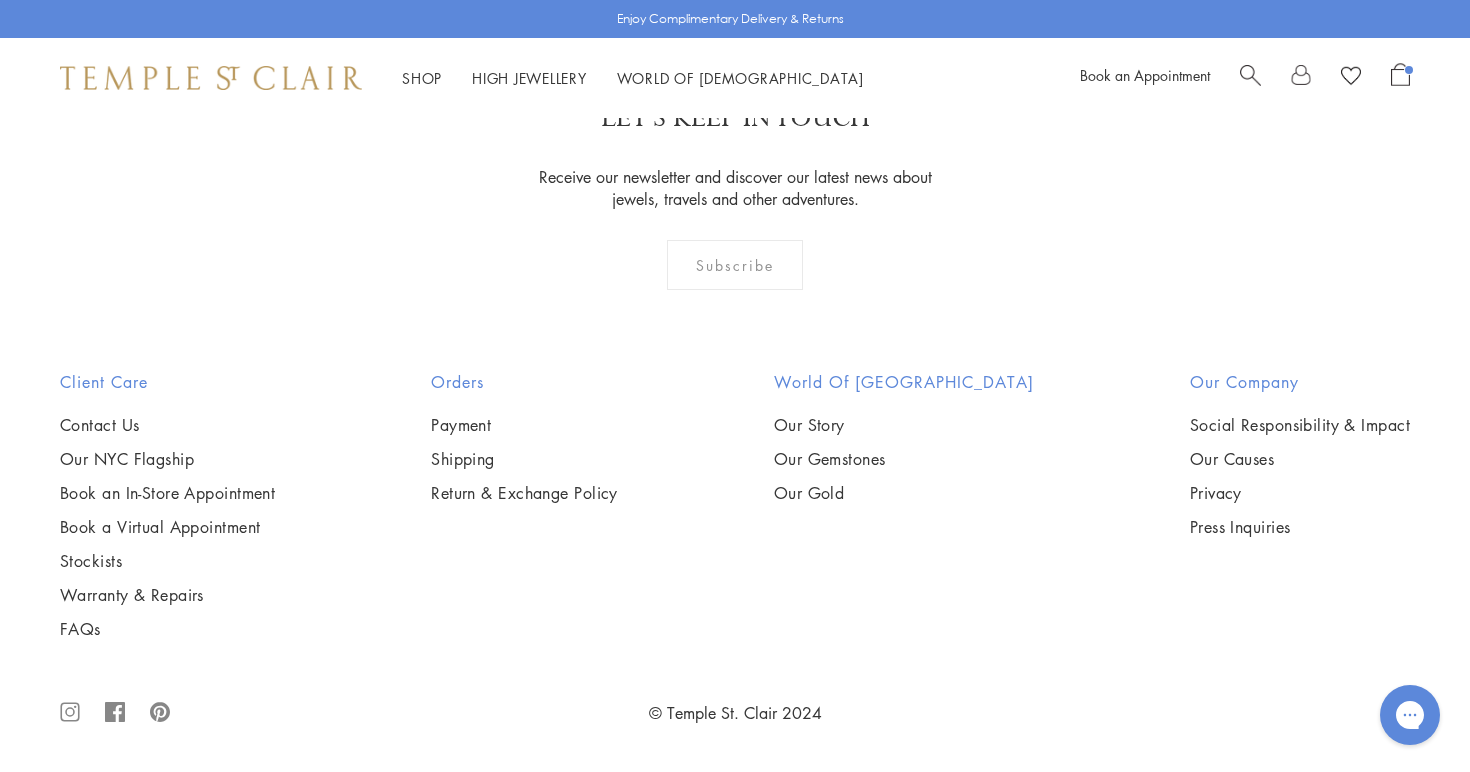 click on "1" at bounding box center (734, -59) 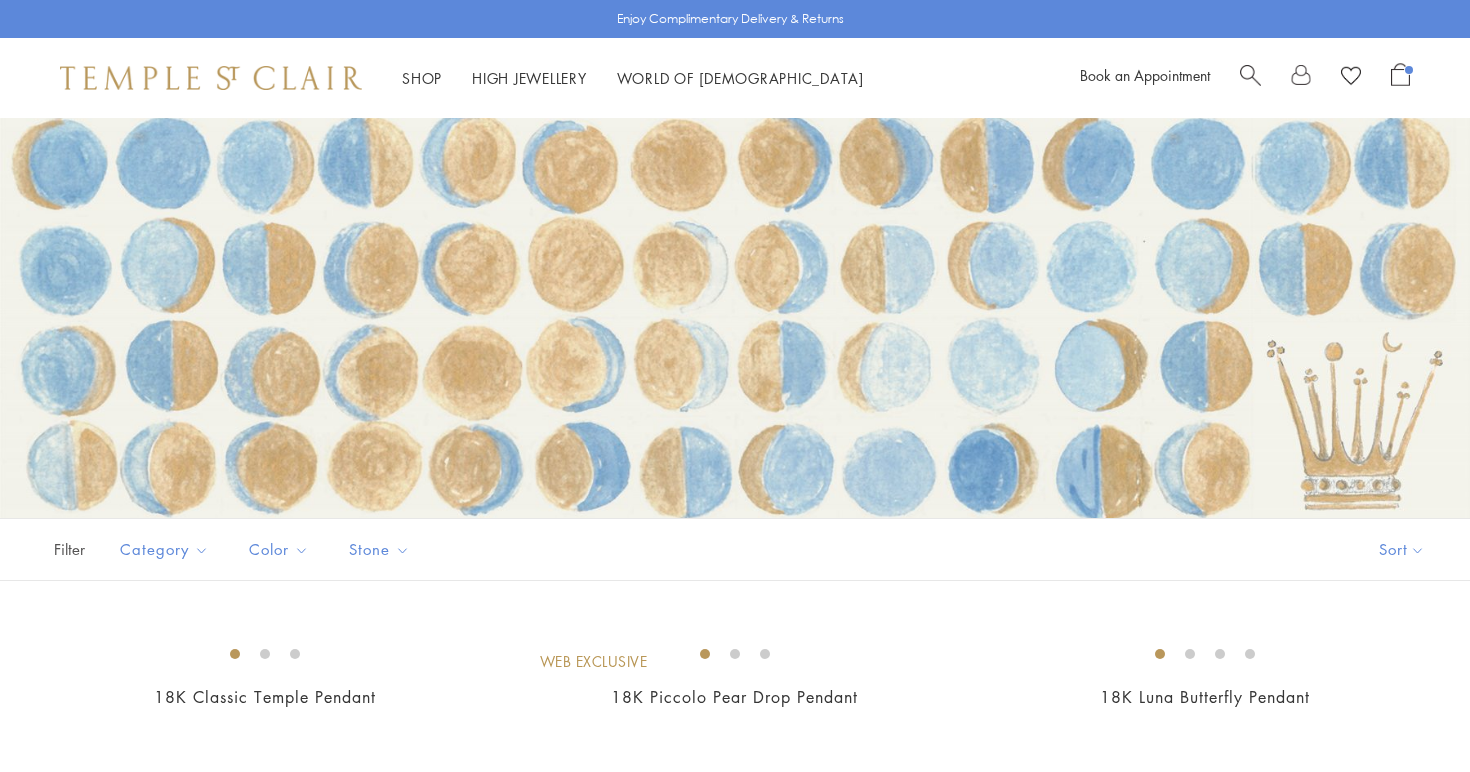 scroll, scrollTop: 0, scrollLeft: 0, axis: both 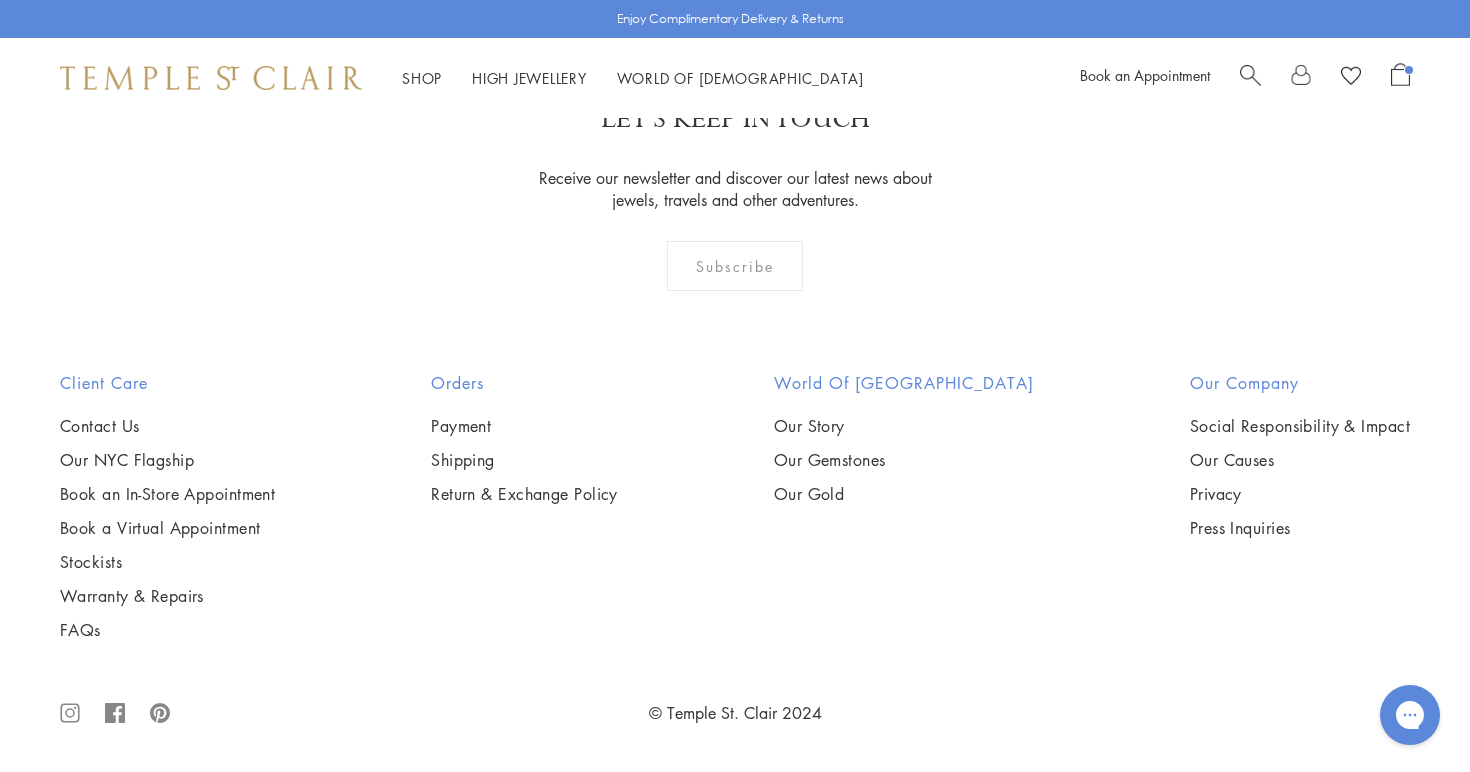 click at bounding box center [0, 0] 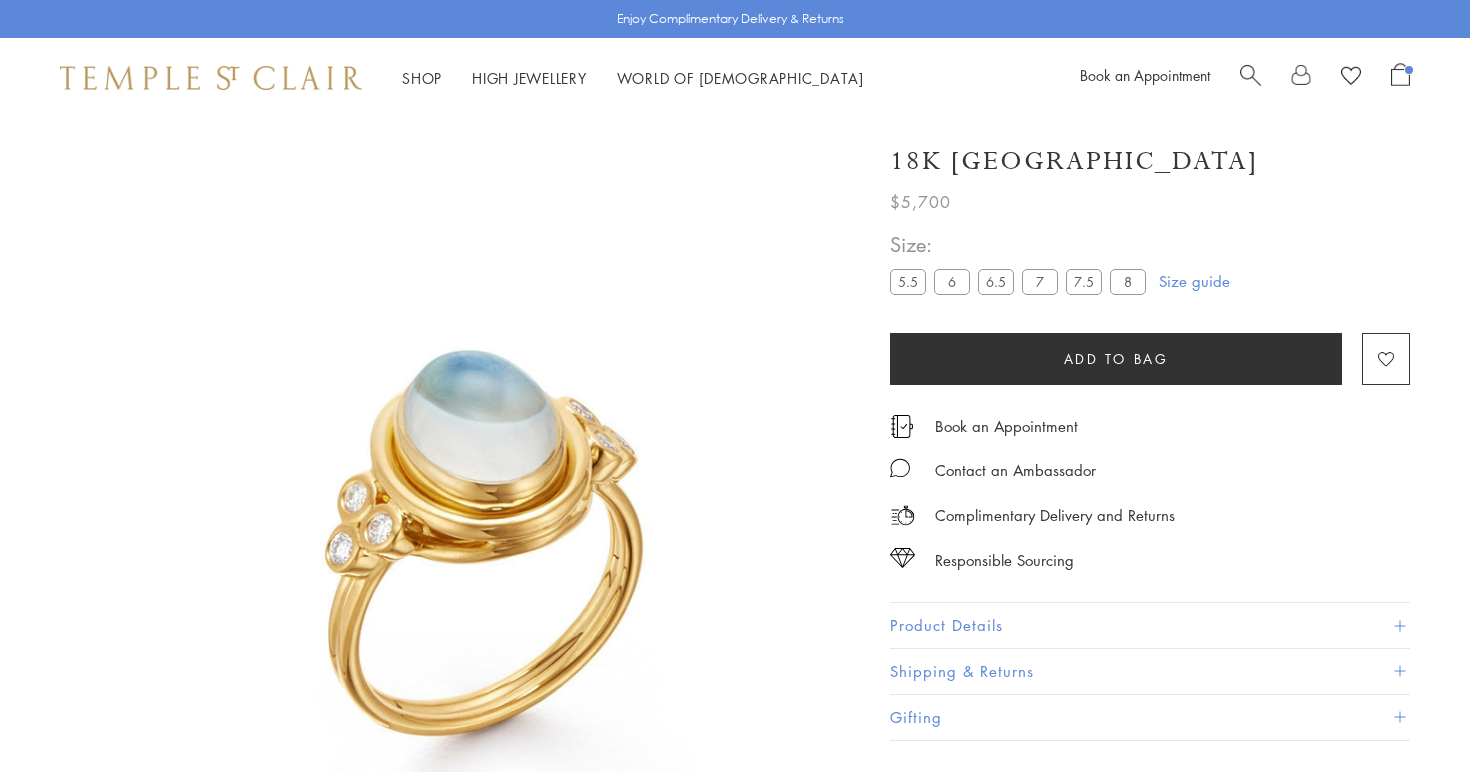 scroll, scrollTop: 118, scrollLeft: 0, axis: vertical 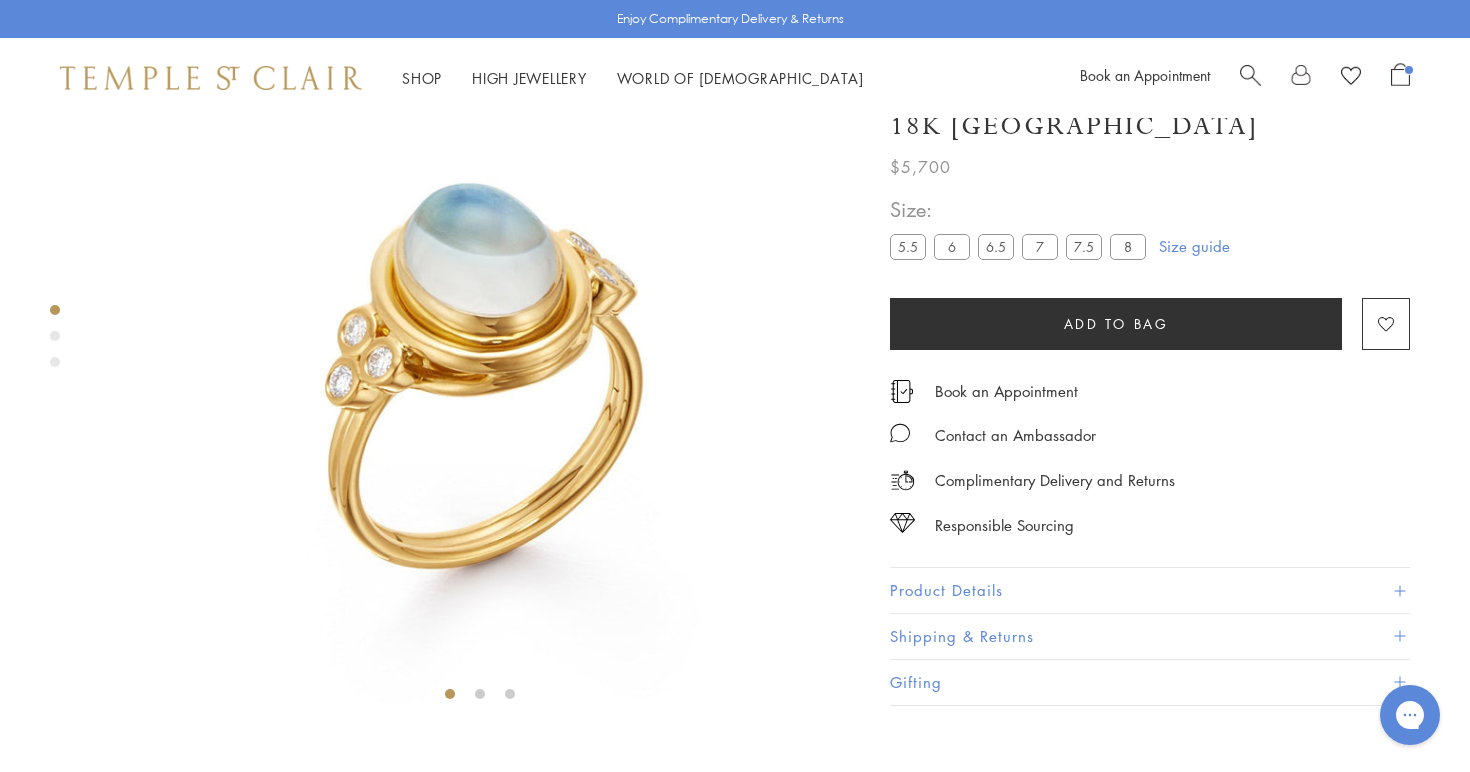 click on "7" at bounding box center (1040, 247) 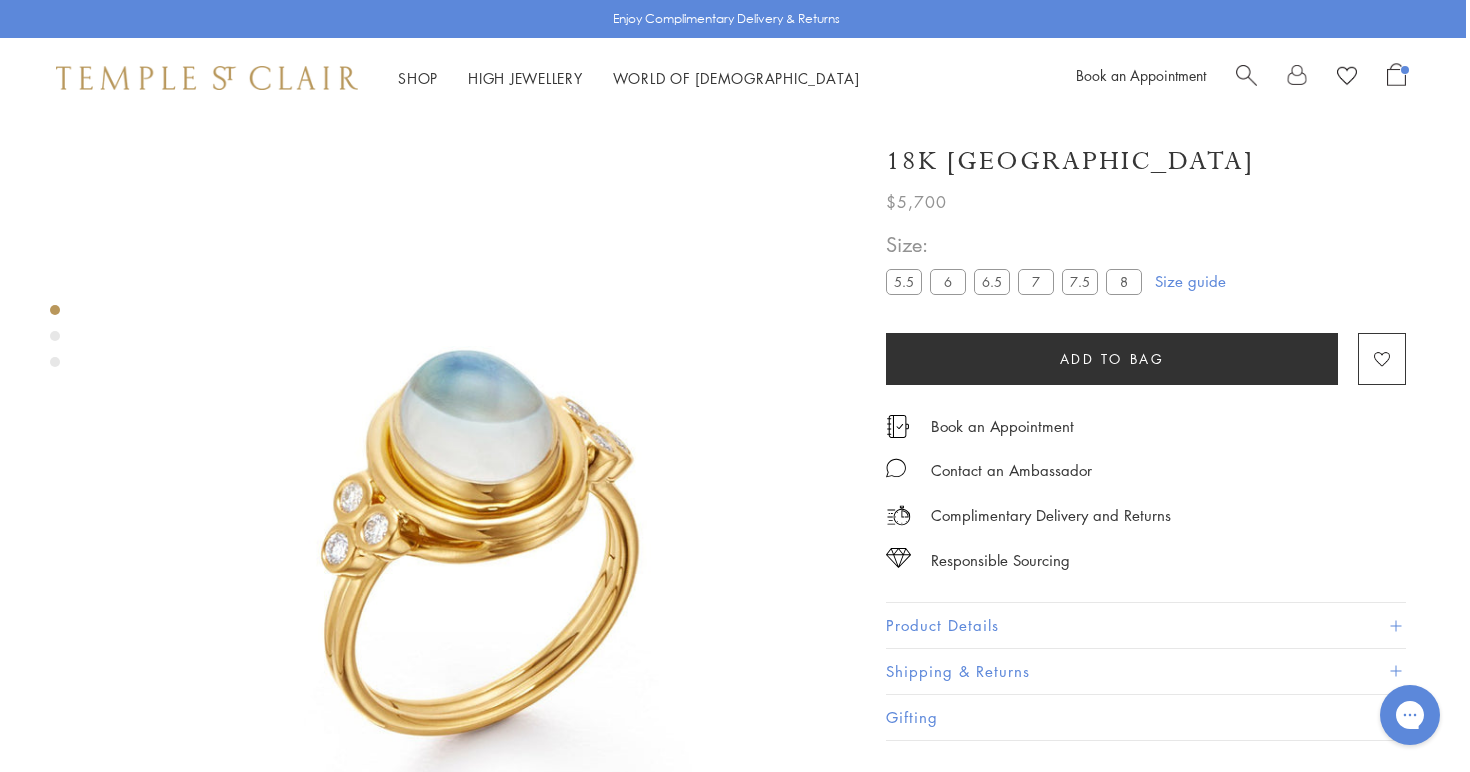 scroll, scrollTop: 0, scrollLeft: 4, axis: horizontal 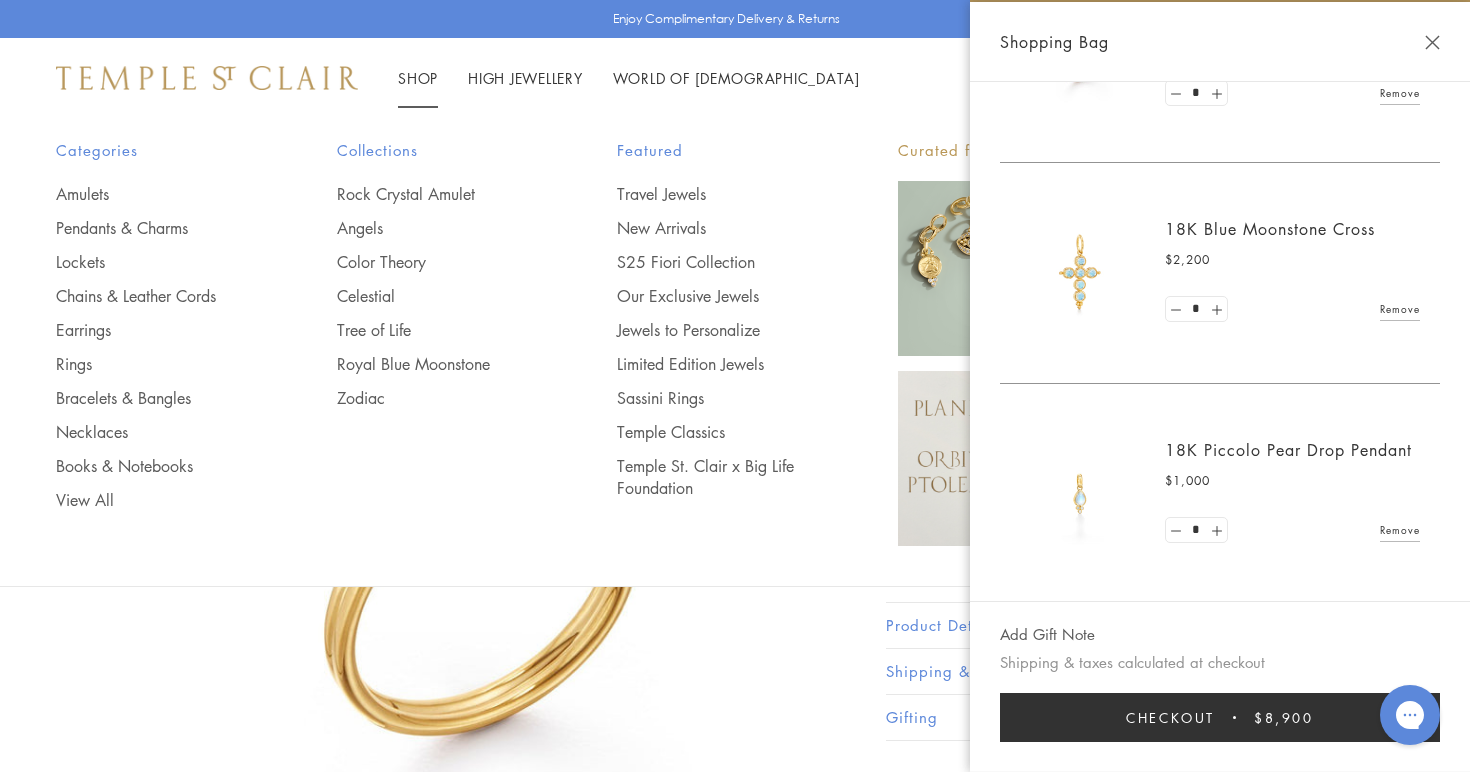 click on "Shop Shop" at bounding box center (418, 78) 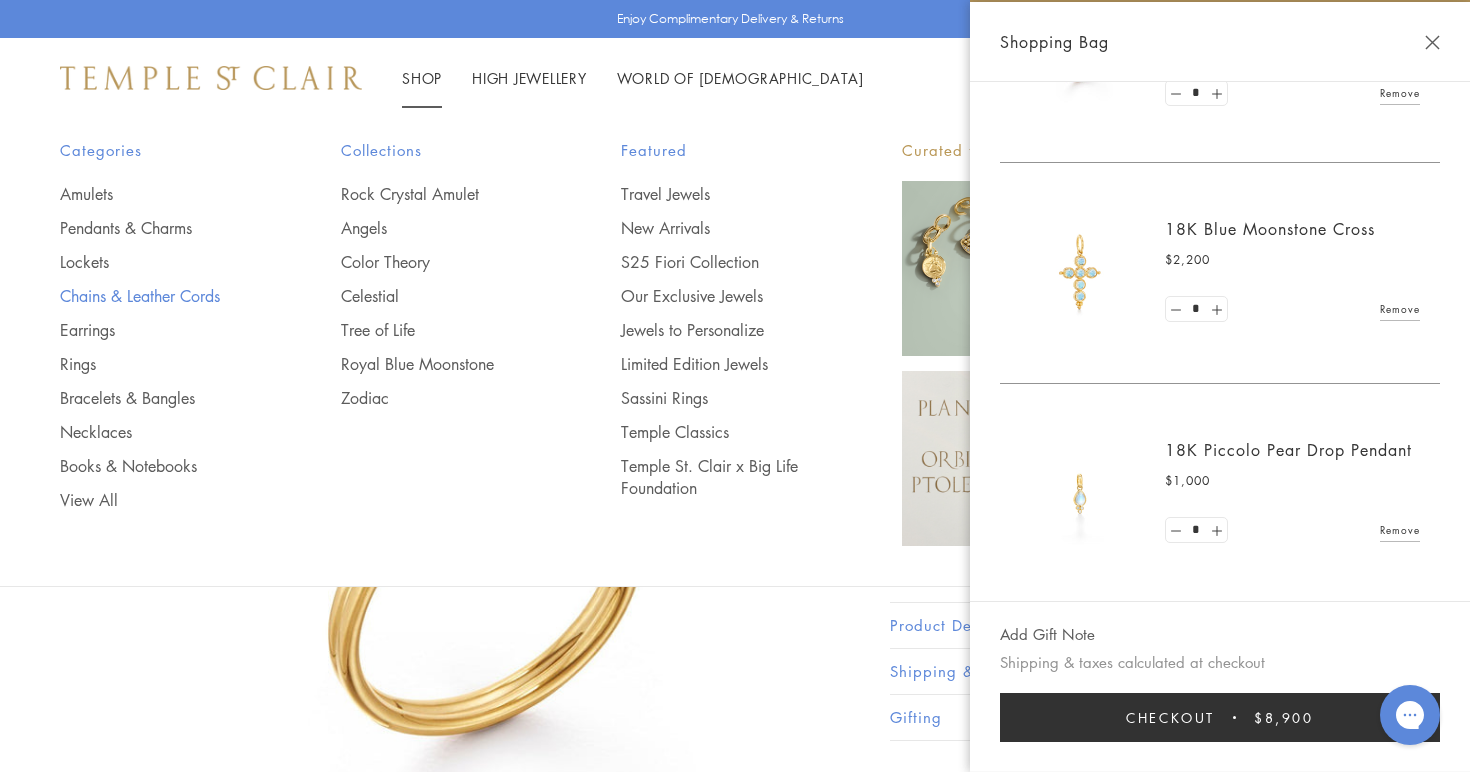 click on "Chains & Leather Cords" at bounding box center [160, 296] 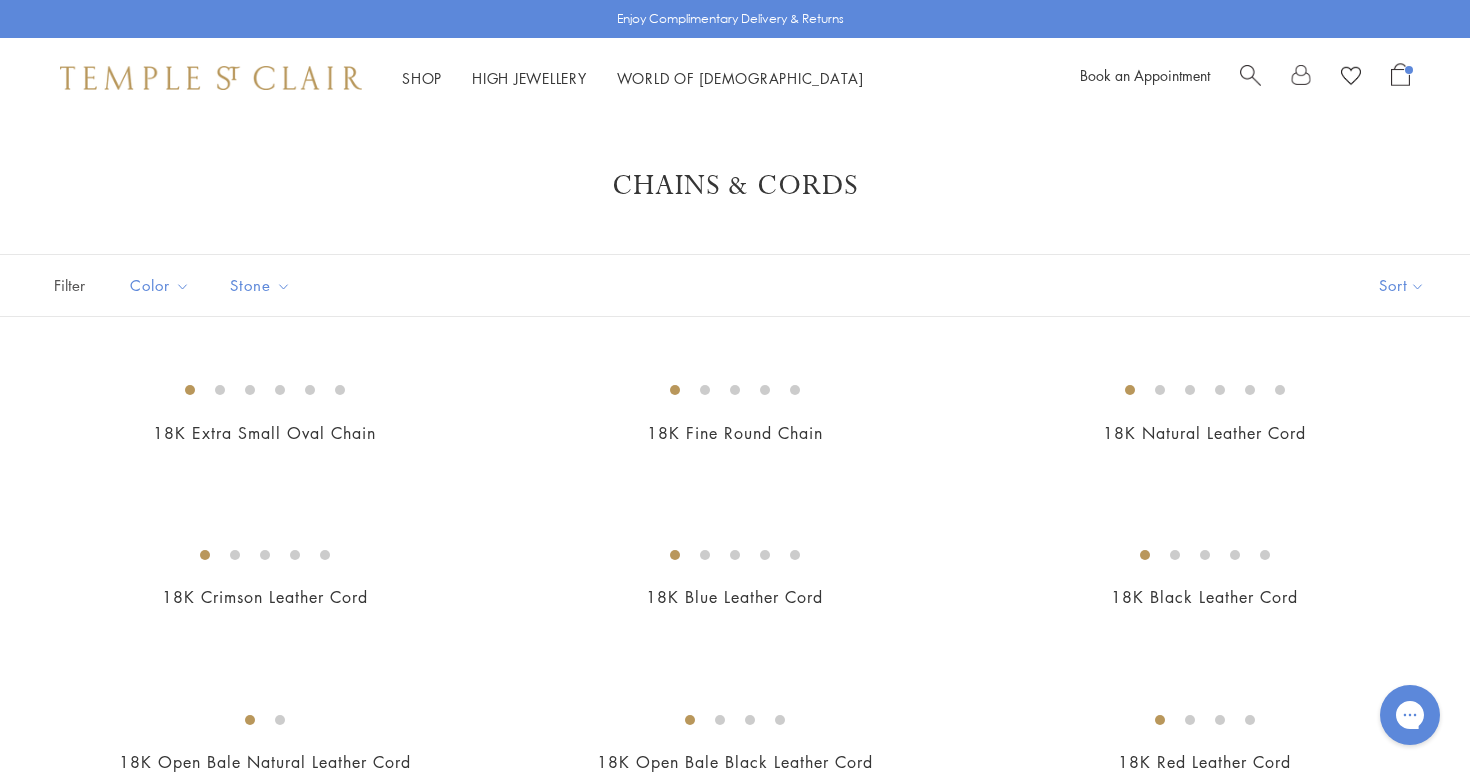 scroll, scrollTop: 0, scrollLeft: 0, axis: both 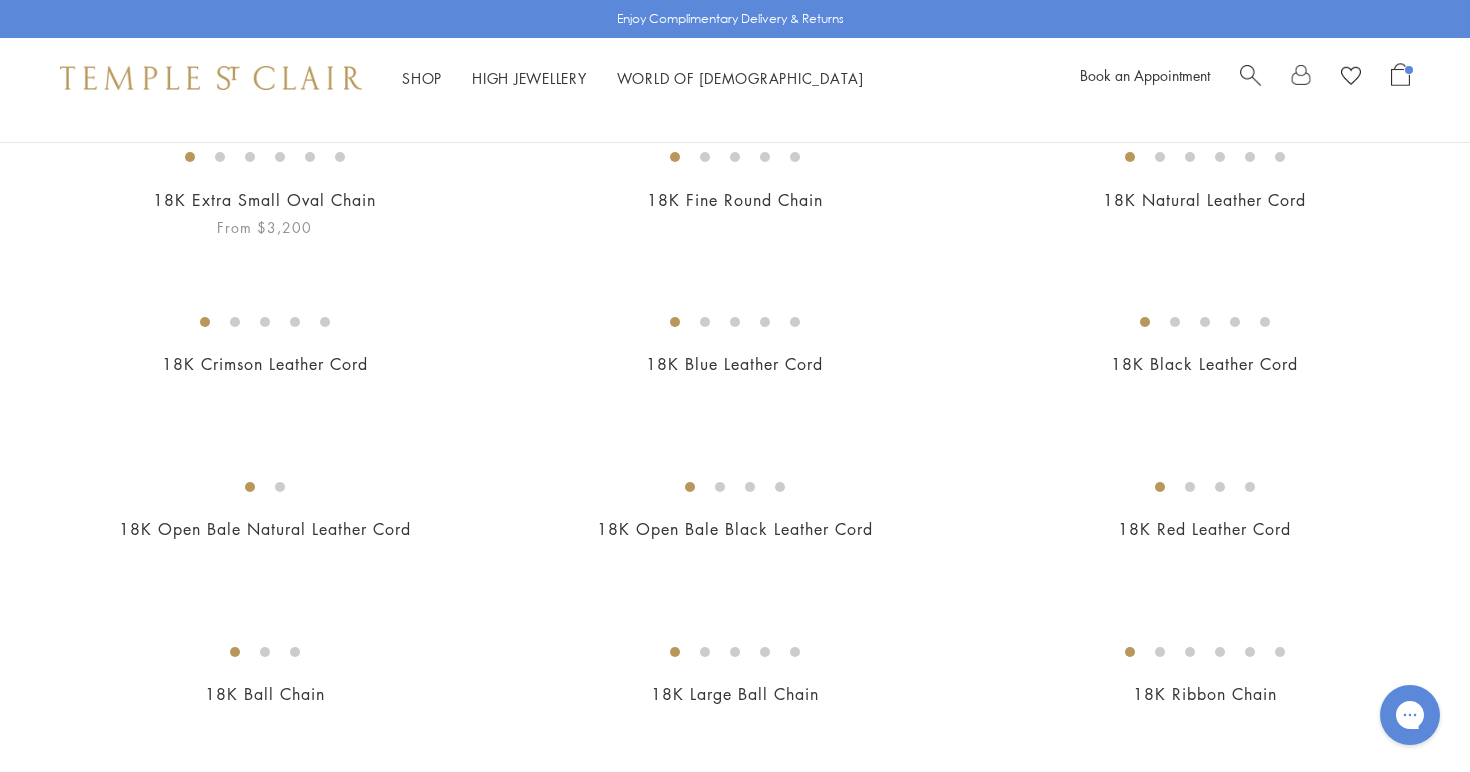click at bounding box center (0, 0) 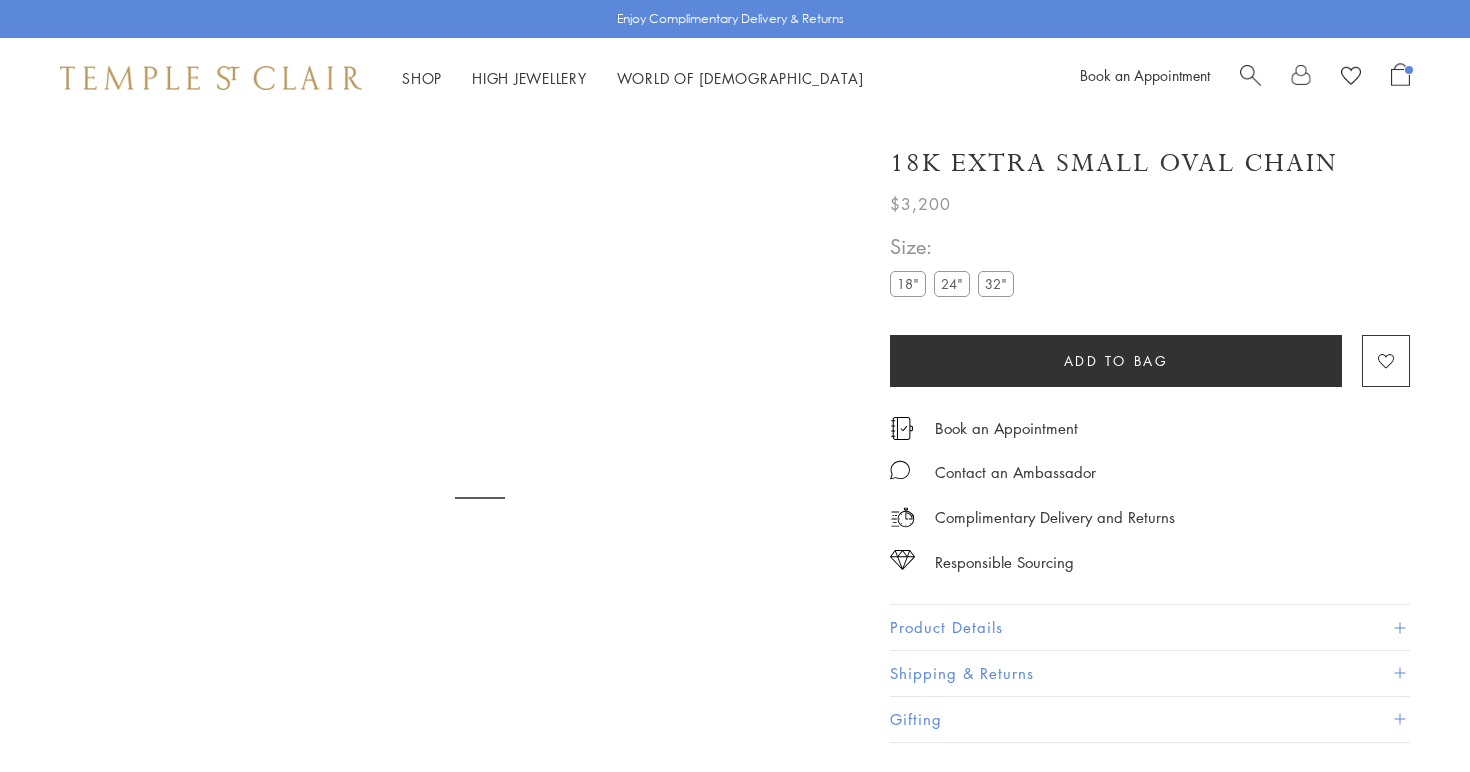 scroll, scrollTop: 0, scrollLeft: 0, axis: both 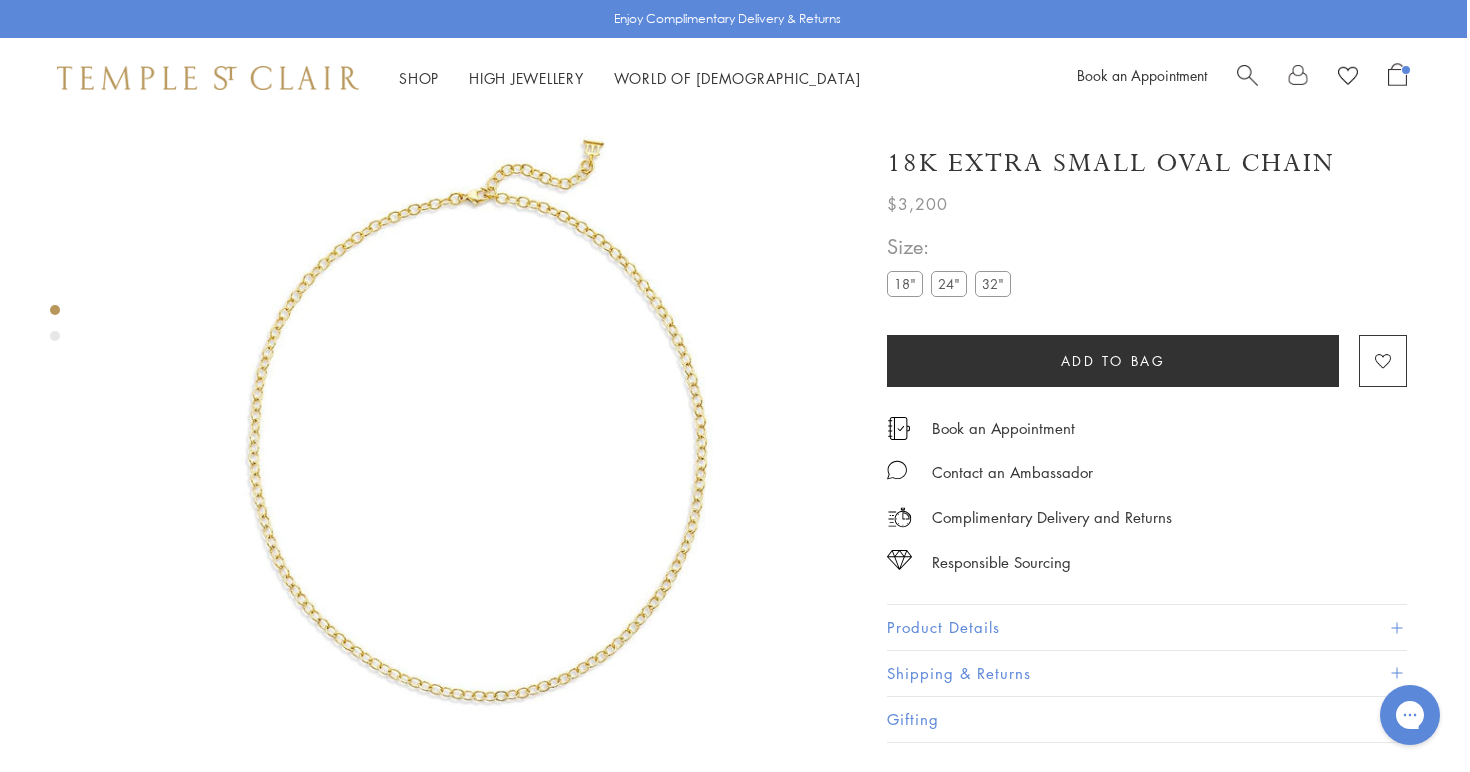 click on "Add to bag" at bounding box center [1113, 360] 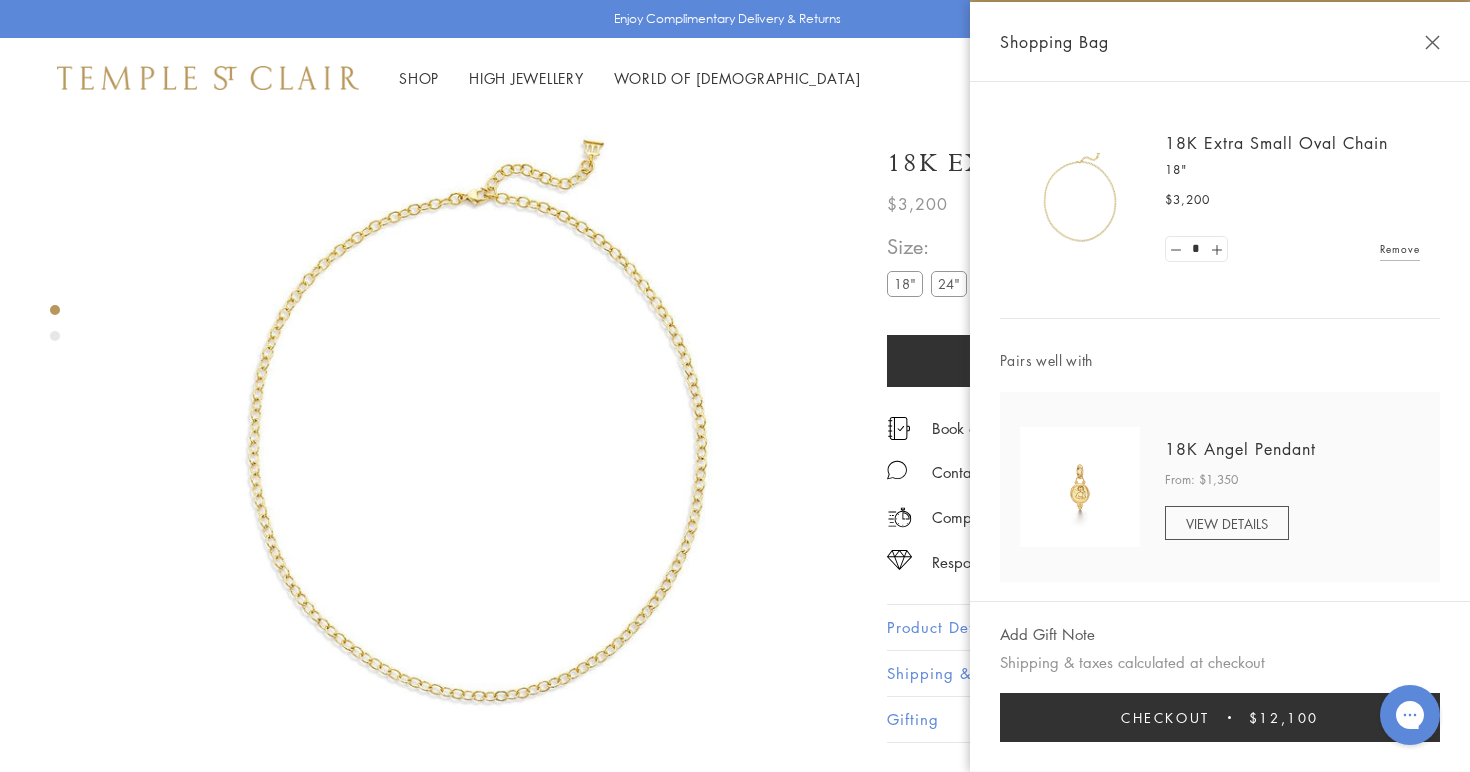 click at bounding box center (1432, 42) 